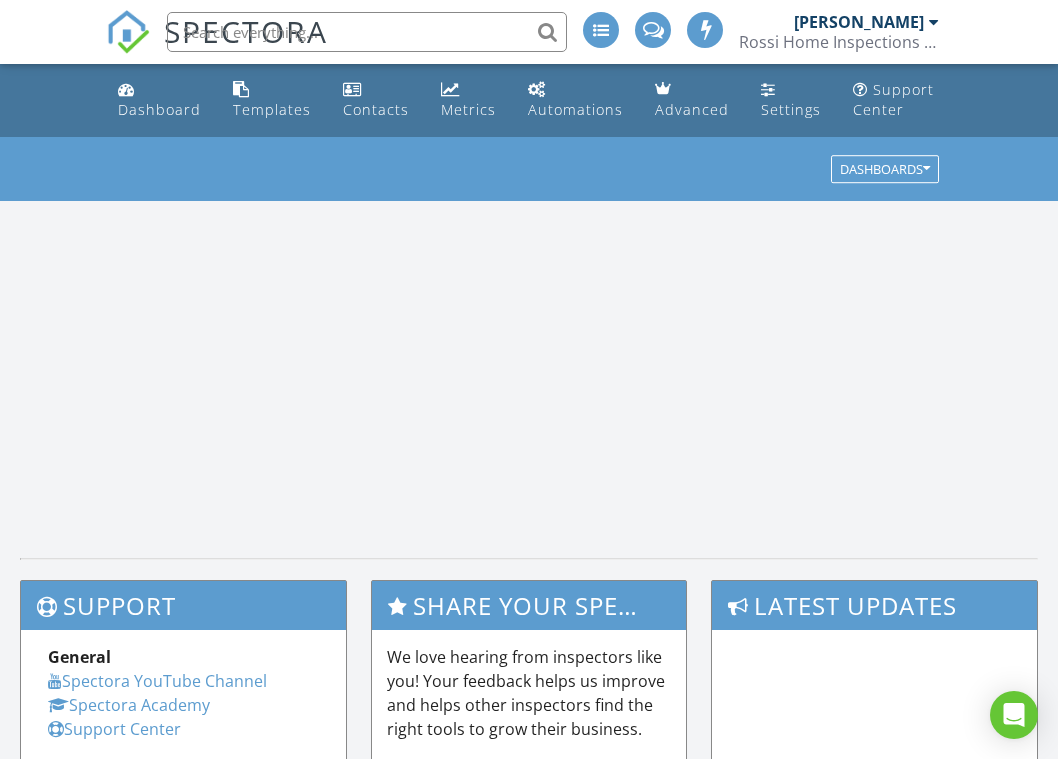 scroll, scrollTop: 0, scrollLeft: 0, axis: both 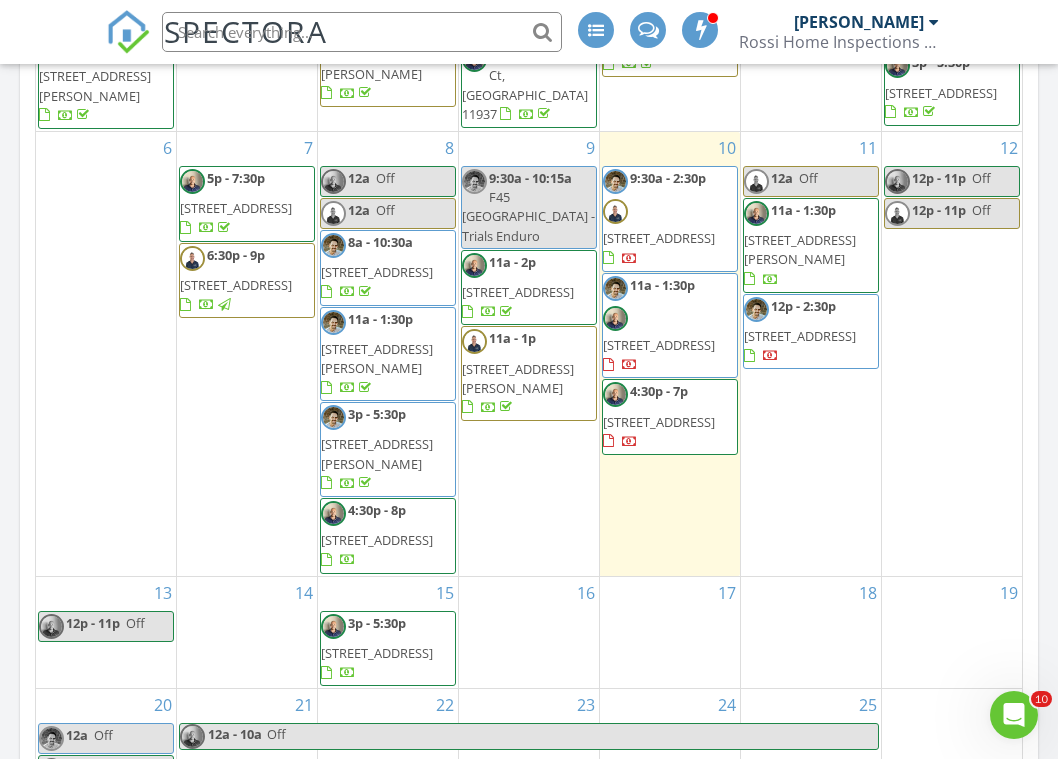 click on "11a - 1:30p
85 Rutland Rd, East Hampton 11937" at bounding box center [670, 326] 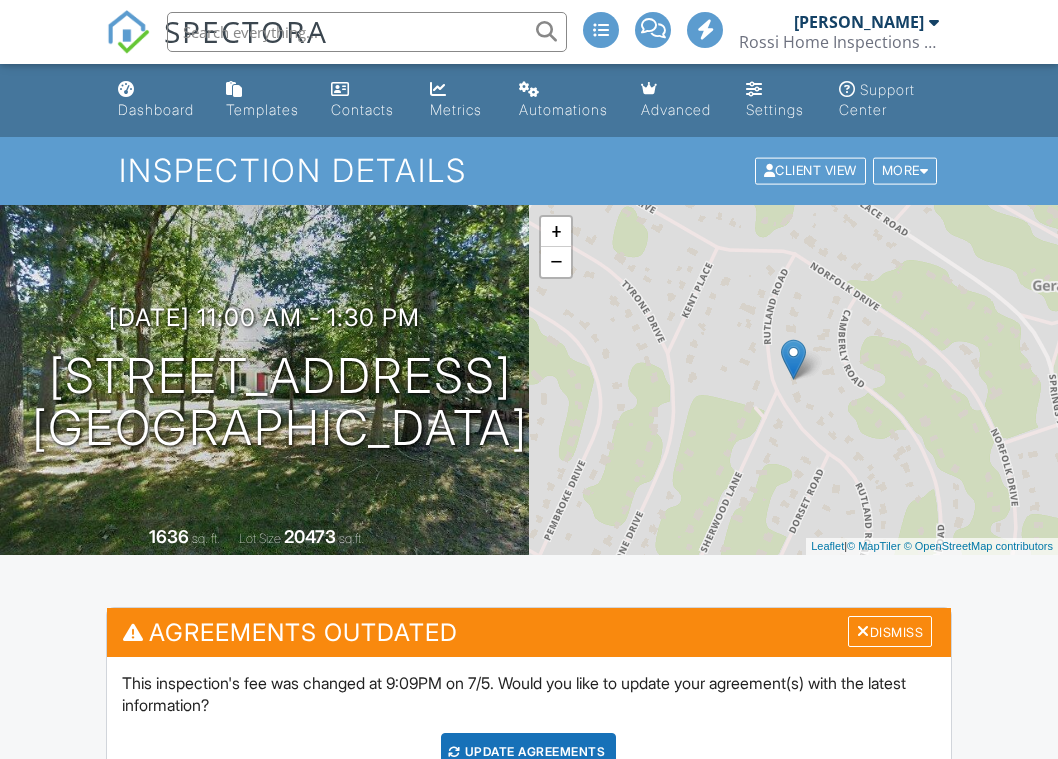 scroll, scrollTop: 0, scrollLeft: 0, axis: both 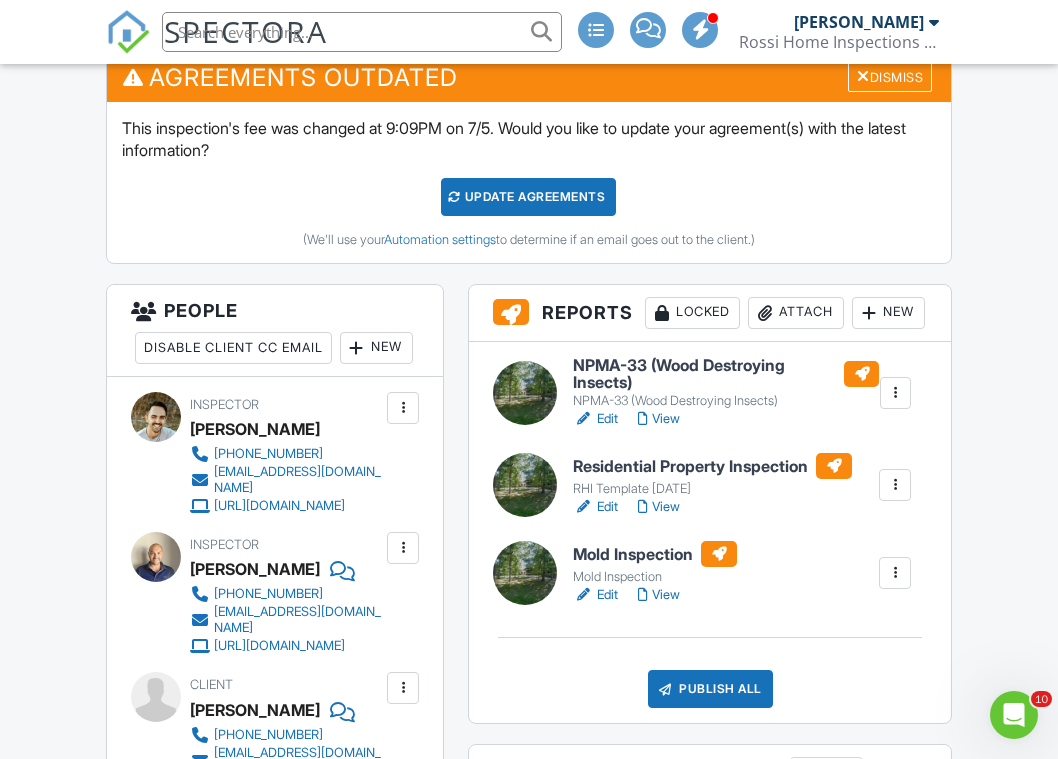 click at bounding box center (403, 548) 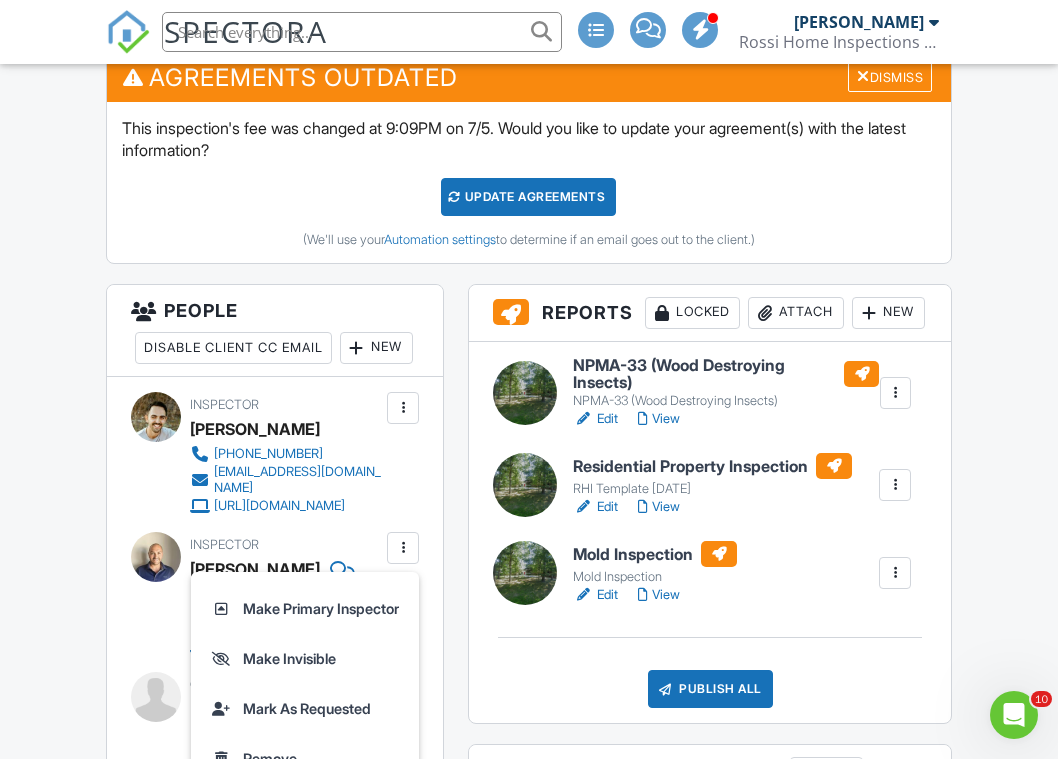 click at bounding box center [403, 408] 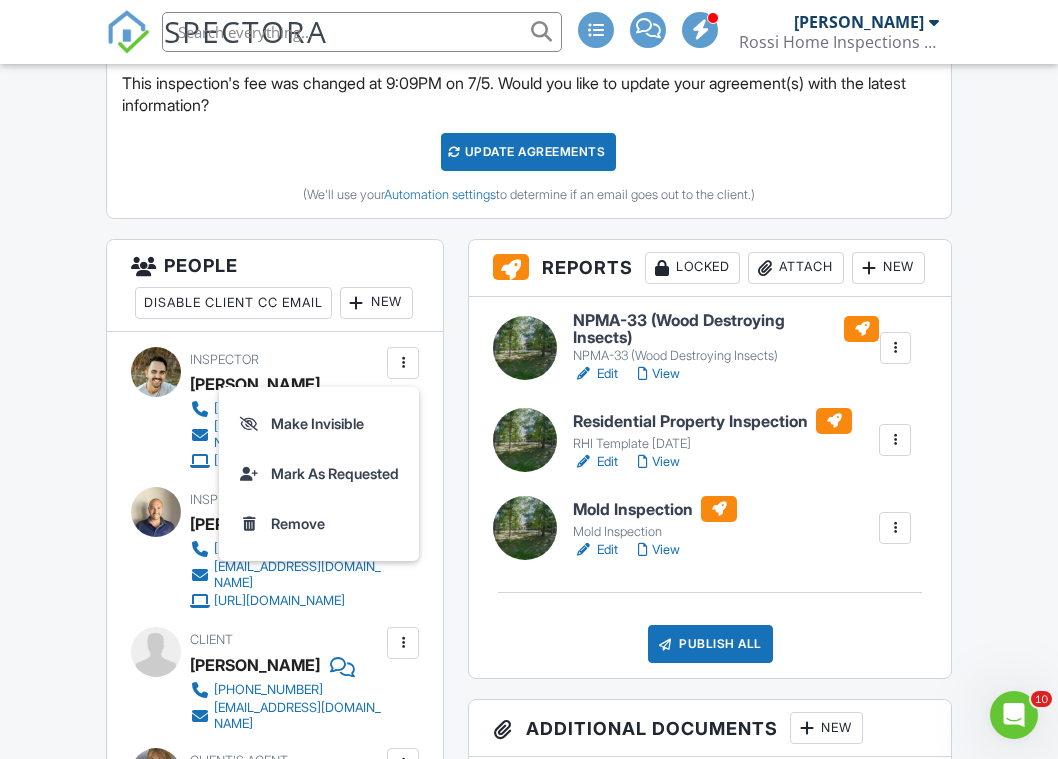 scroll, scrollTop: 598, scrollLeft: 0, axis: vertical 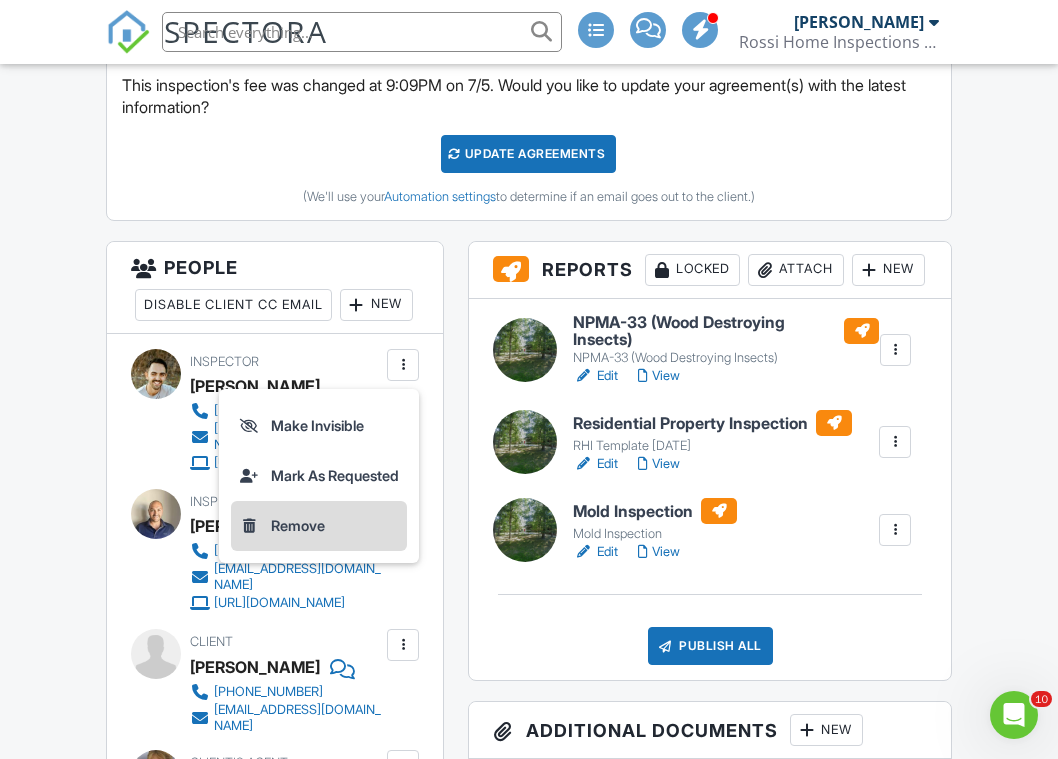 click on "Remove" at bounding box center (319, 526) 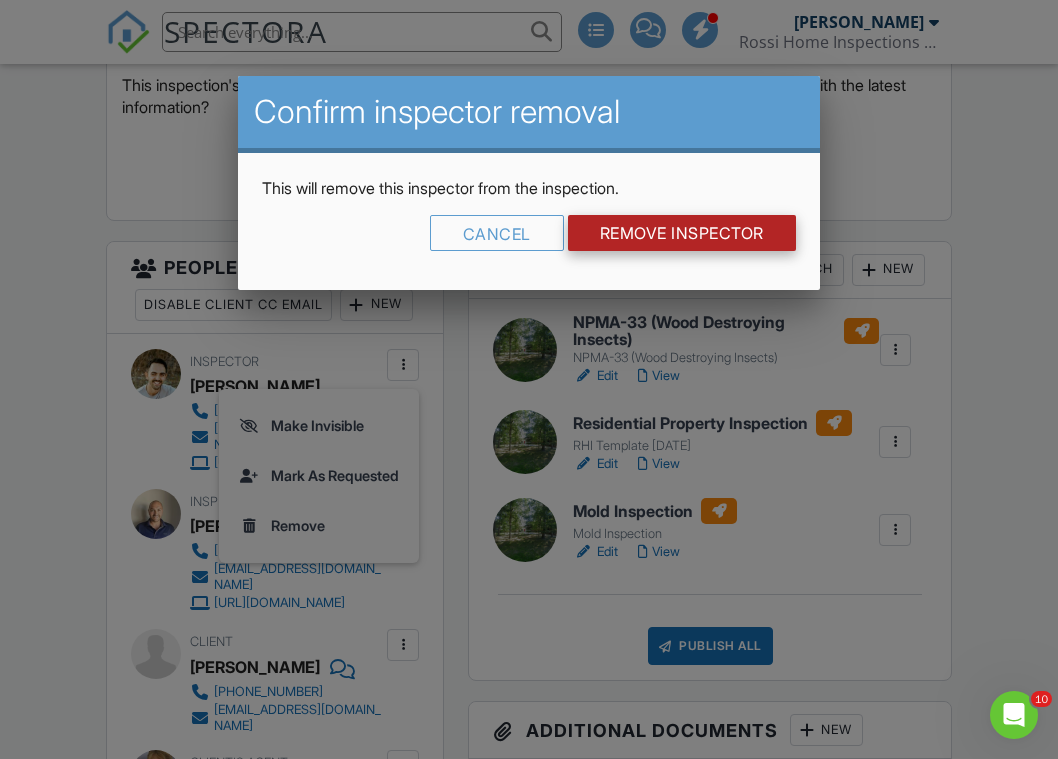 click on "Remove Inspector" at bounding box center (682, 233) 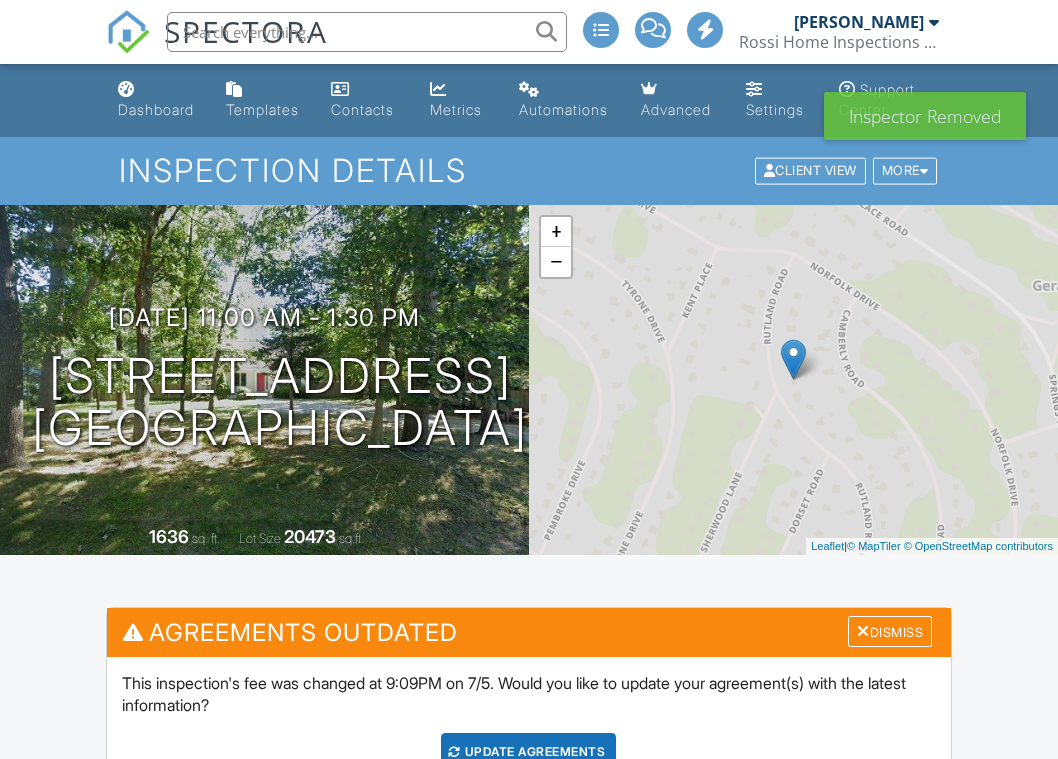 scroll, scrollTop: 330, scrollLeft: 0, axis: vertical 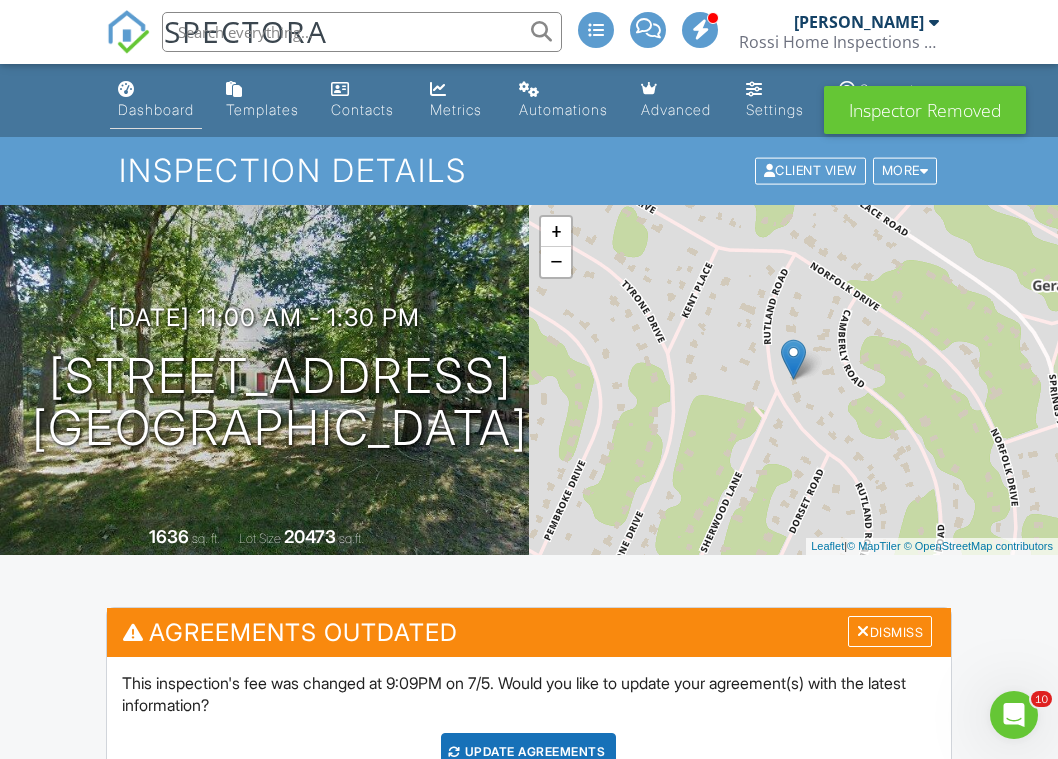 click on "Dashboard" at bounding box center (156, 109) 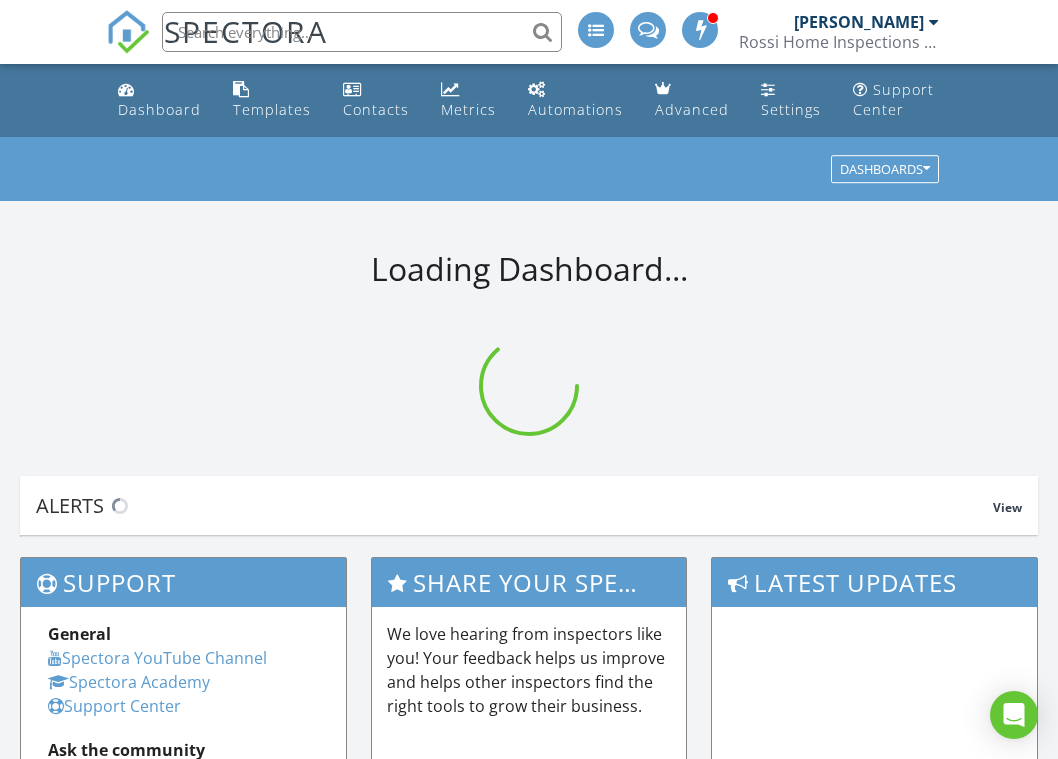 scroll, scrollTop: 0, scrollLeft: 0, axis: both 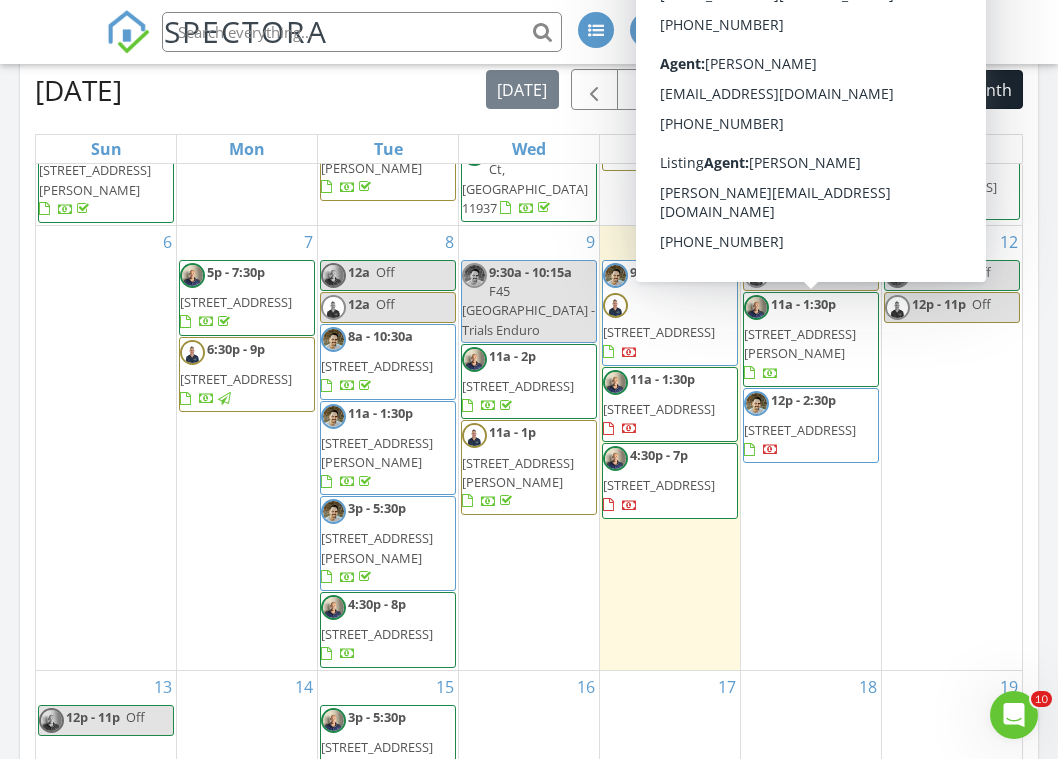 click on "475 Joan St, Ronkonkoma 11779" at bounding box center (800, 343) 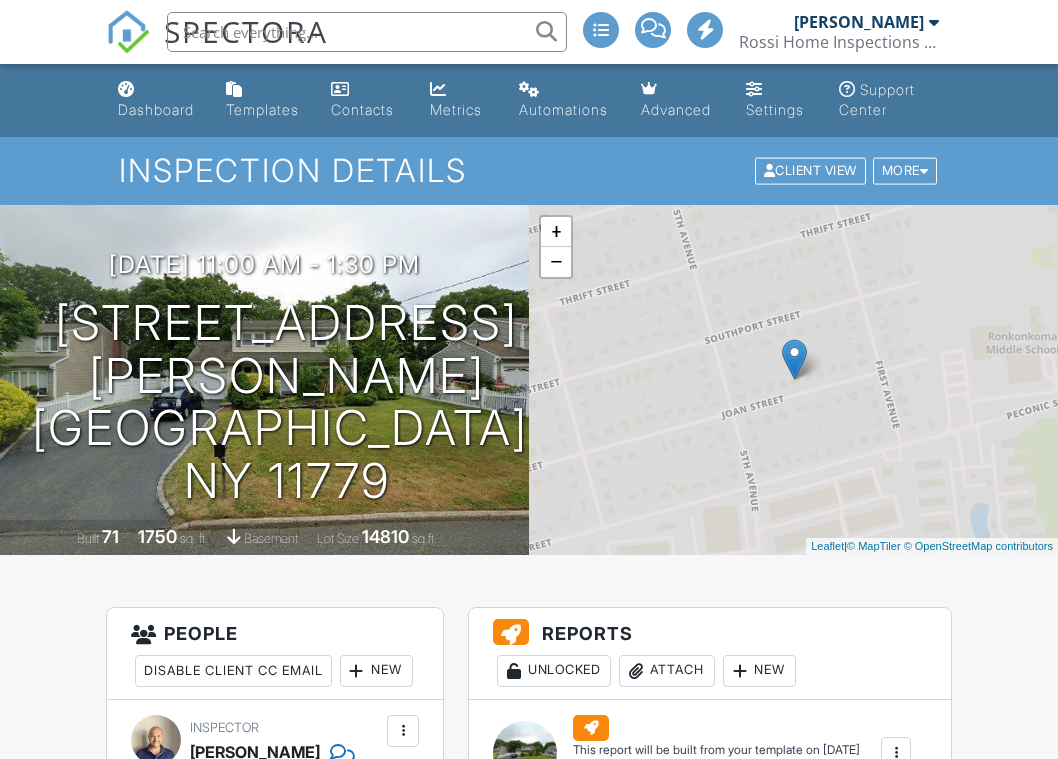 scroll, scrollTop: 0, scrollLeft: 0, axis: both 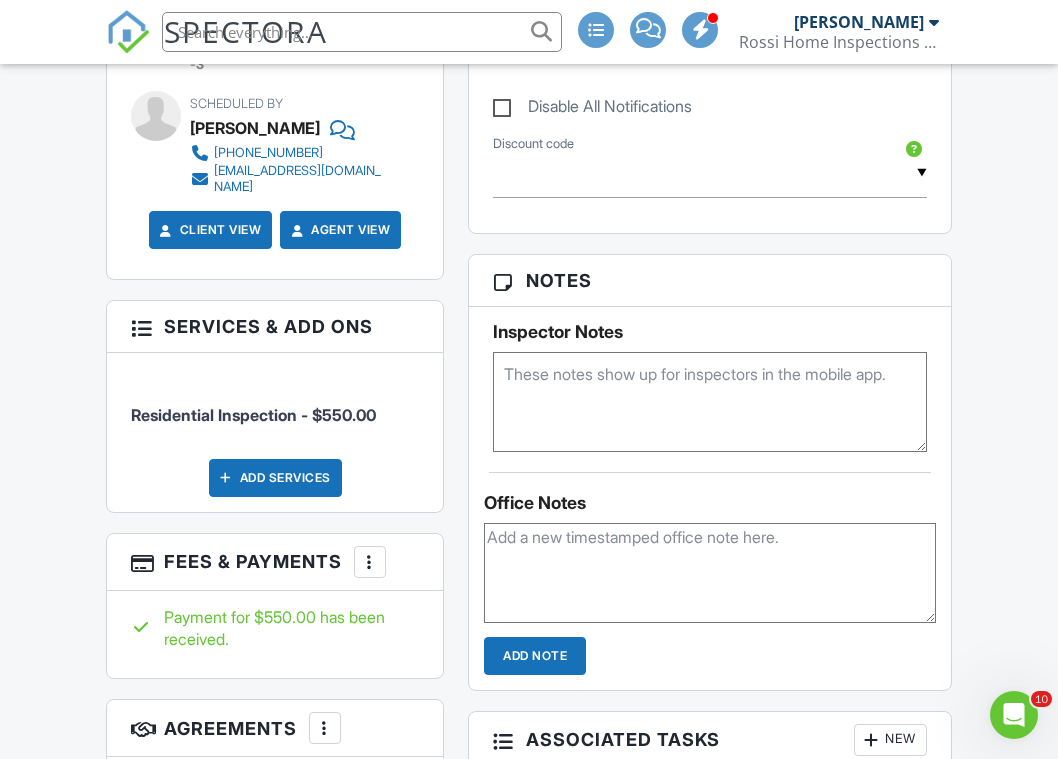 click on "Add Services" at bounding box center [275, 478] 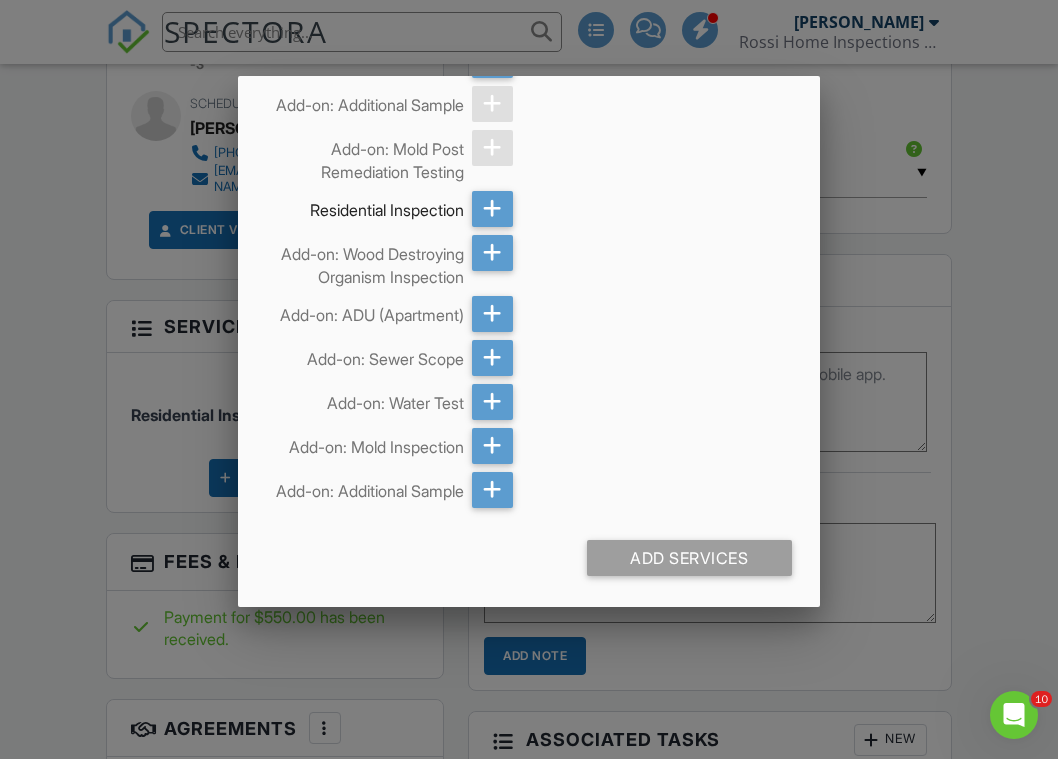 scroll, scrollTop: 963, scrollLeft: 0, axis: vertical 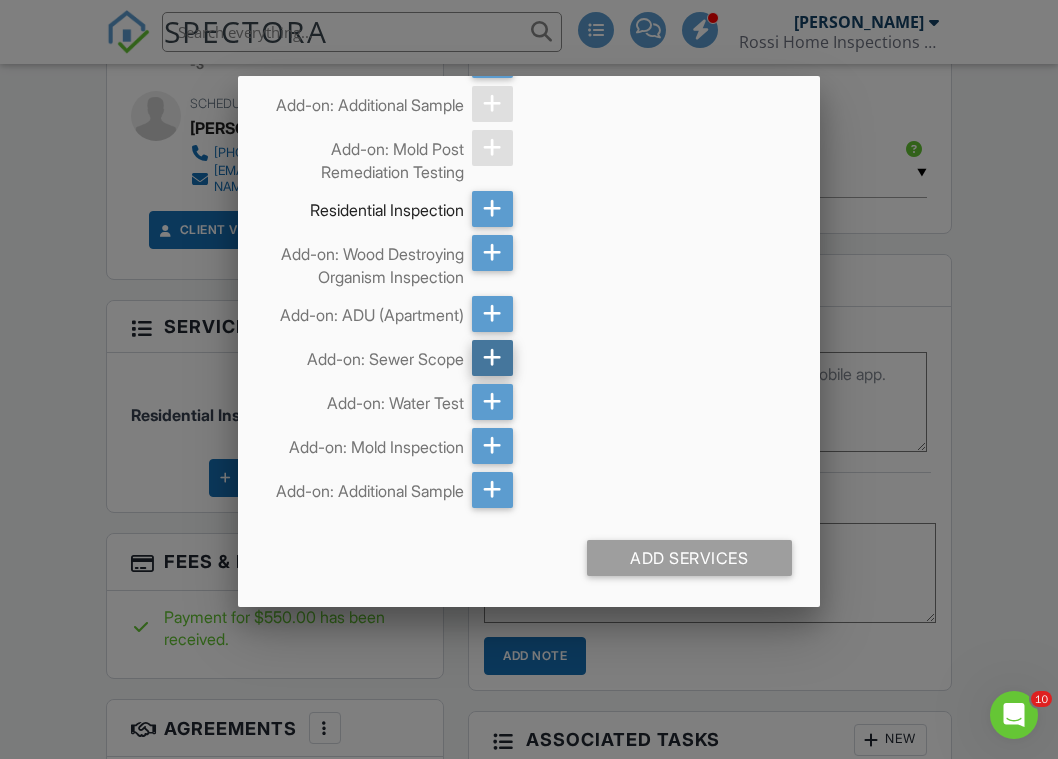 click at bounding box center [492, 358] 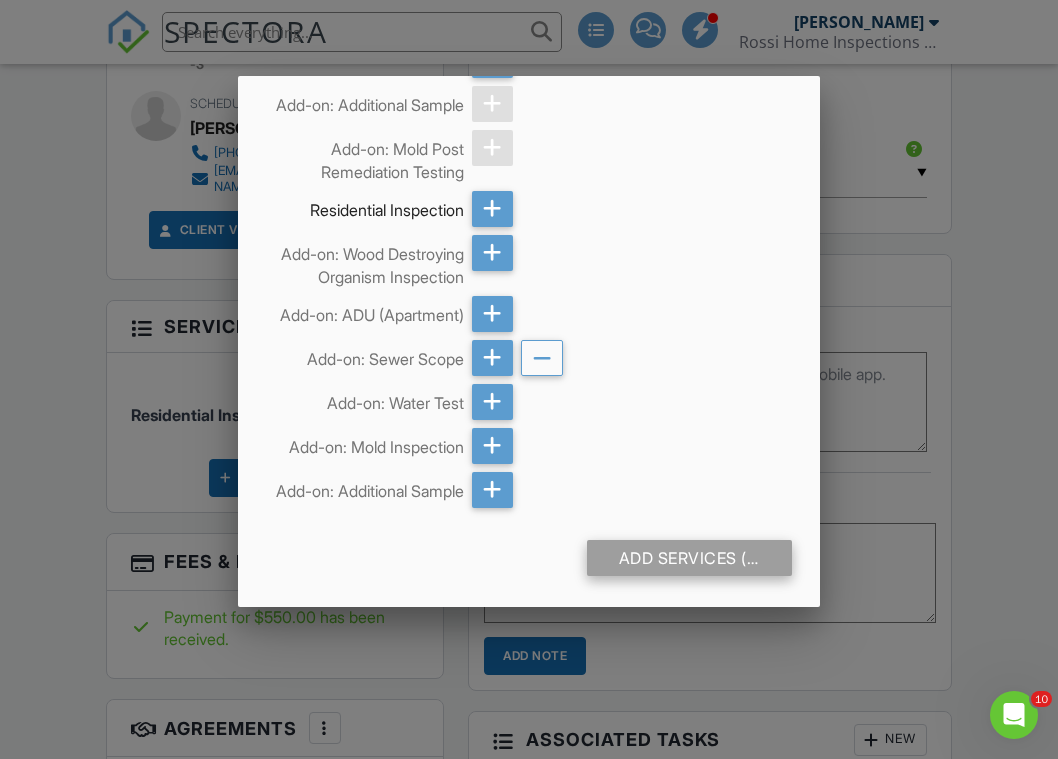 click on "Add Services
(+ $300.0)" at bounding box center (689, 558) 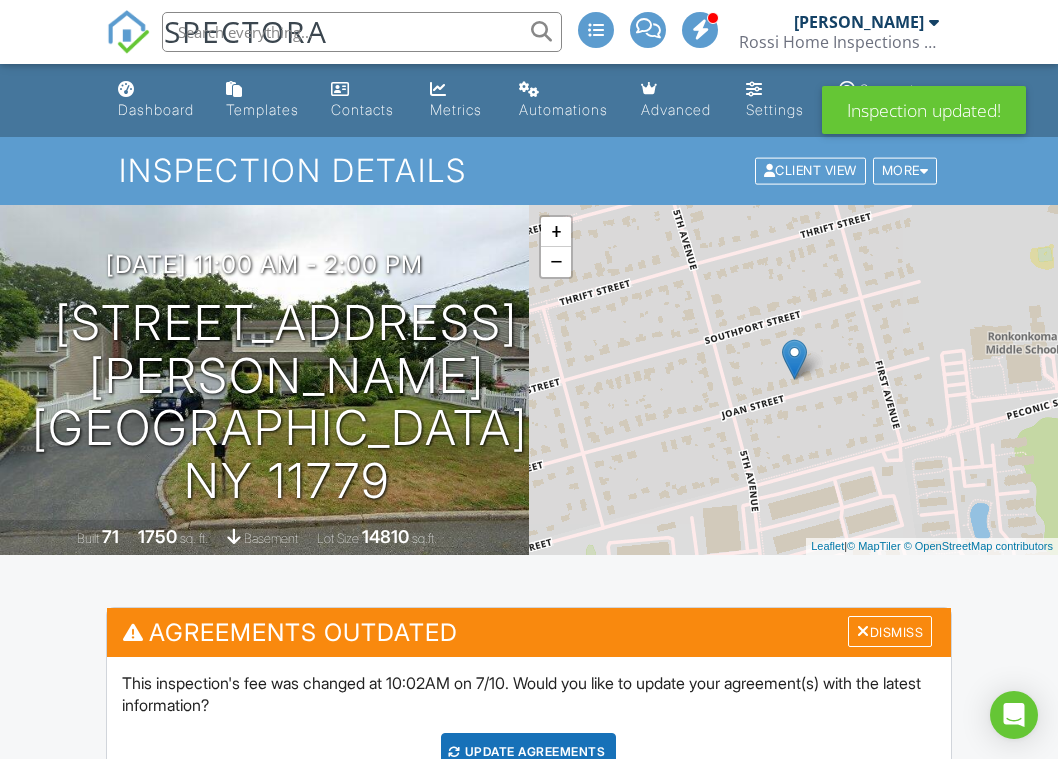 scroll, scrollTop: 134, scrollLeft: 0, axis: vertical 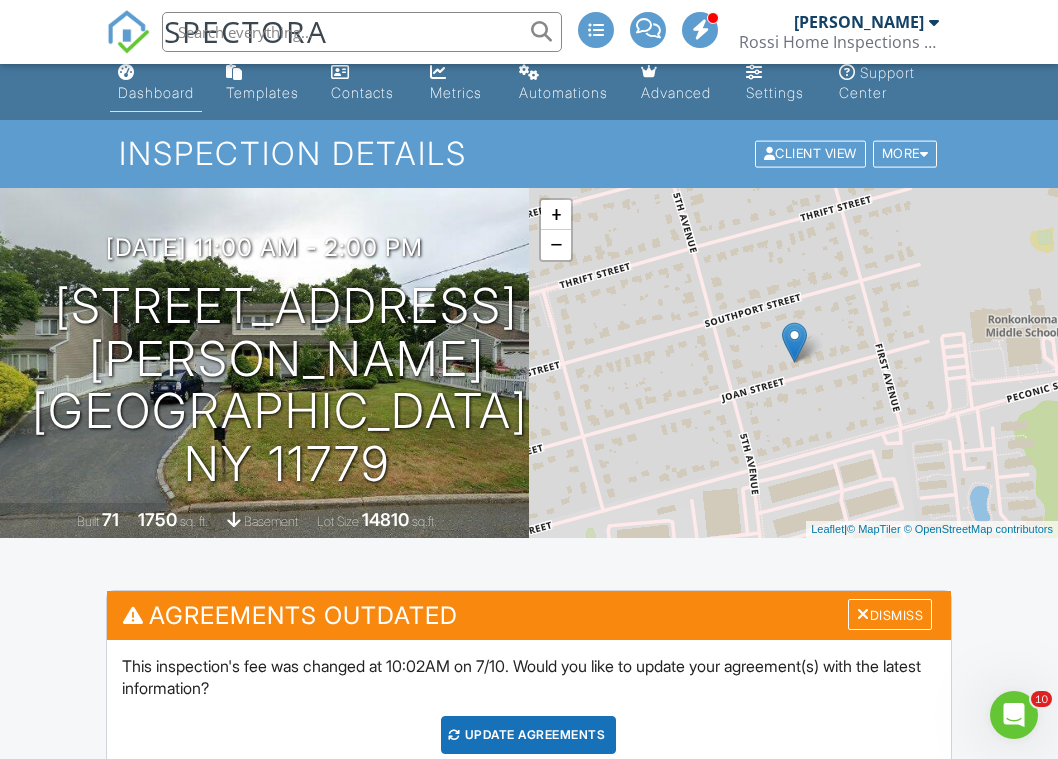 click on "Dashboard" at bounding box center [156, 83] 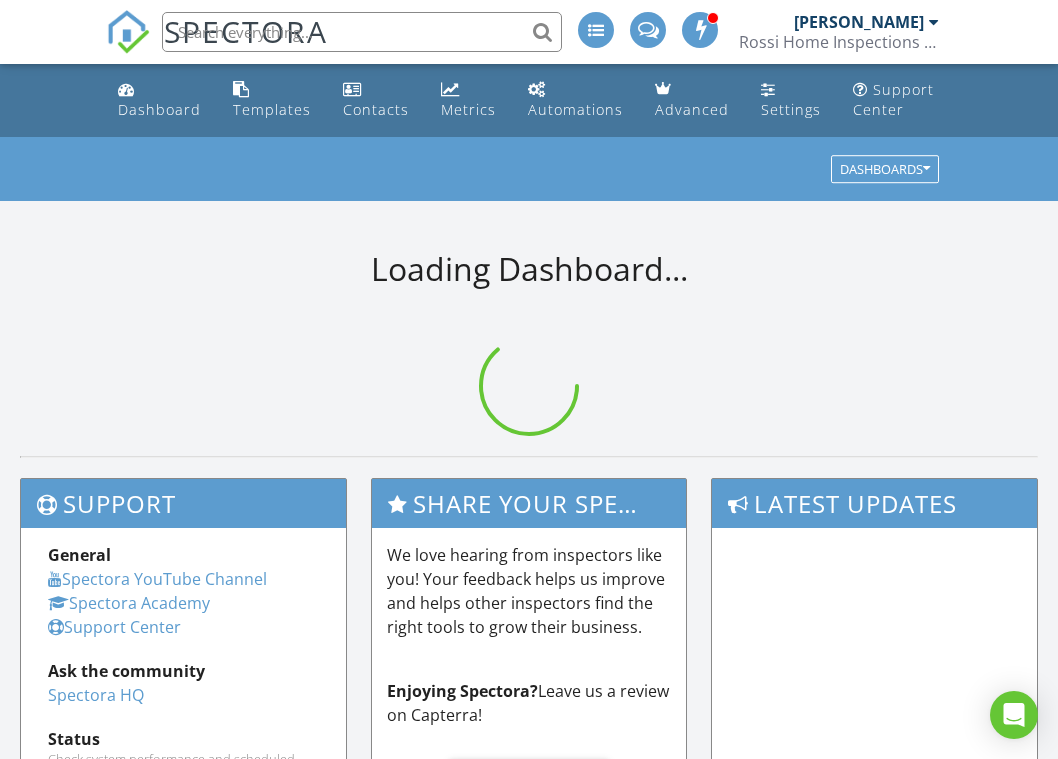 scroll, scrollTop: 0, scrollLeft: 0, axis: both 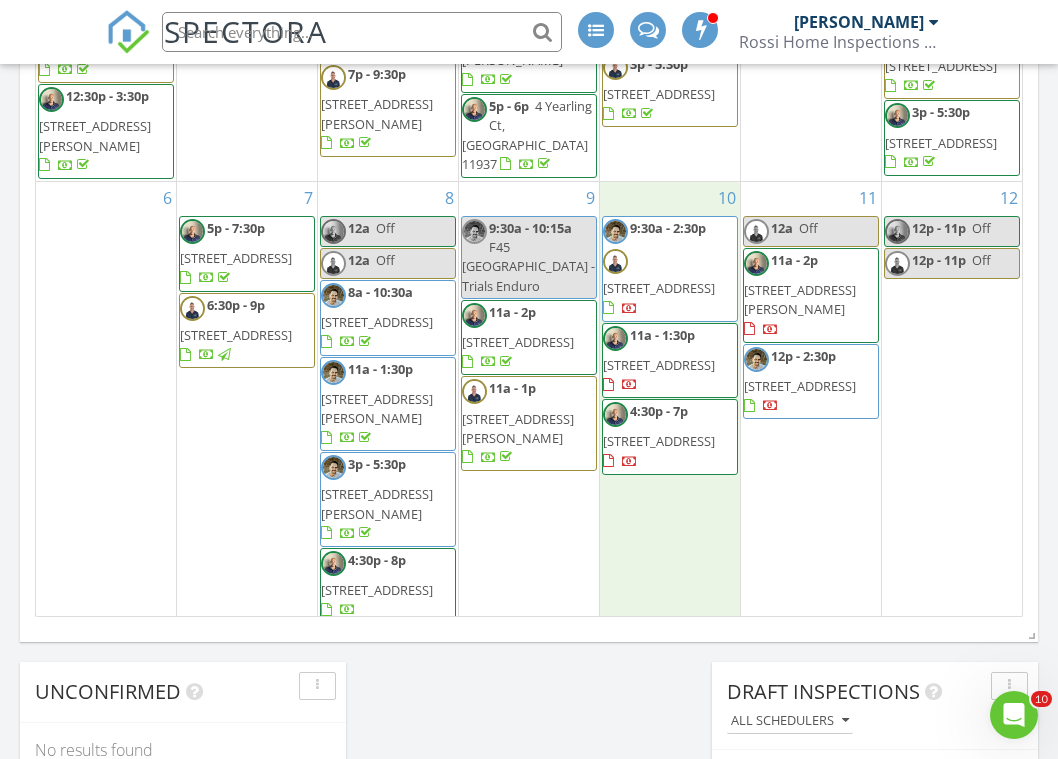 click on "10
9:30a - 2:30p
112 Old Cedar Swamp Rd, Jericho 11753
11a - 1:30p
85 Rutland Rd, East Hampton 11937
4:30p - 7p
81 Anchor St, Riverhead 11901" at bounding box center [670, 404] 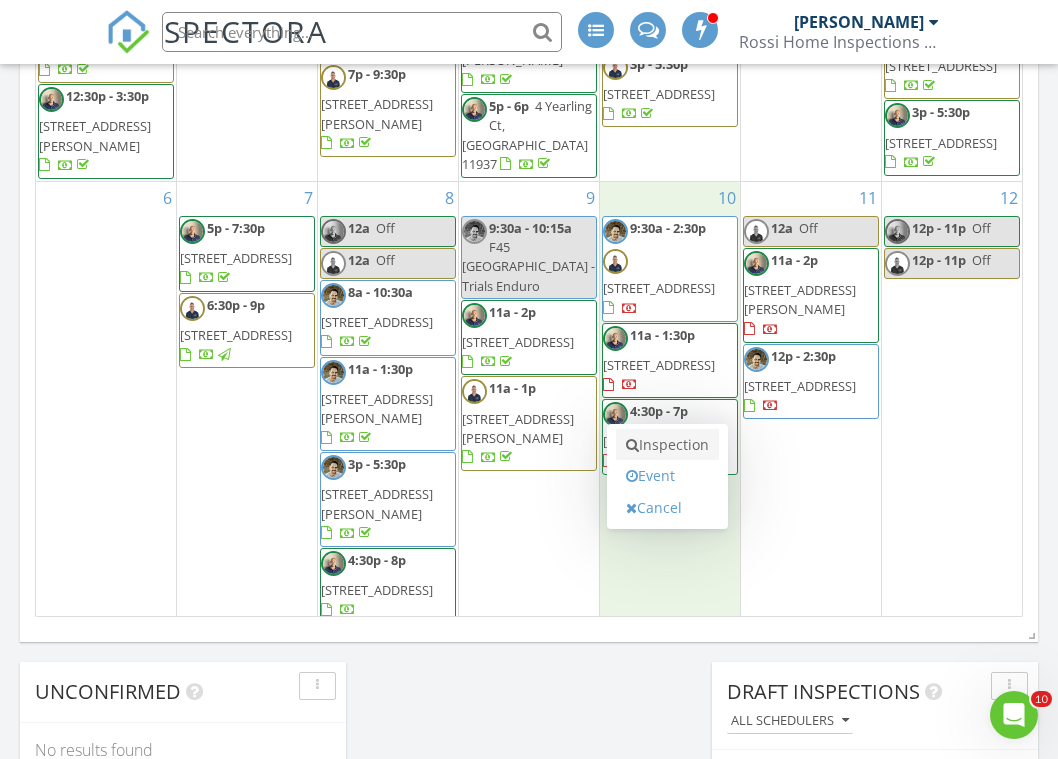 click on "Inspection" at bounding box center (667, 445) 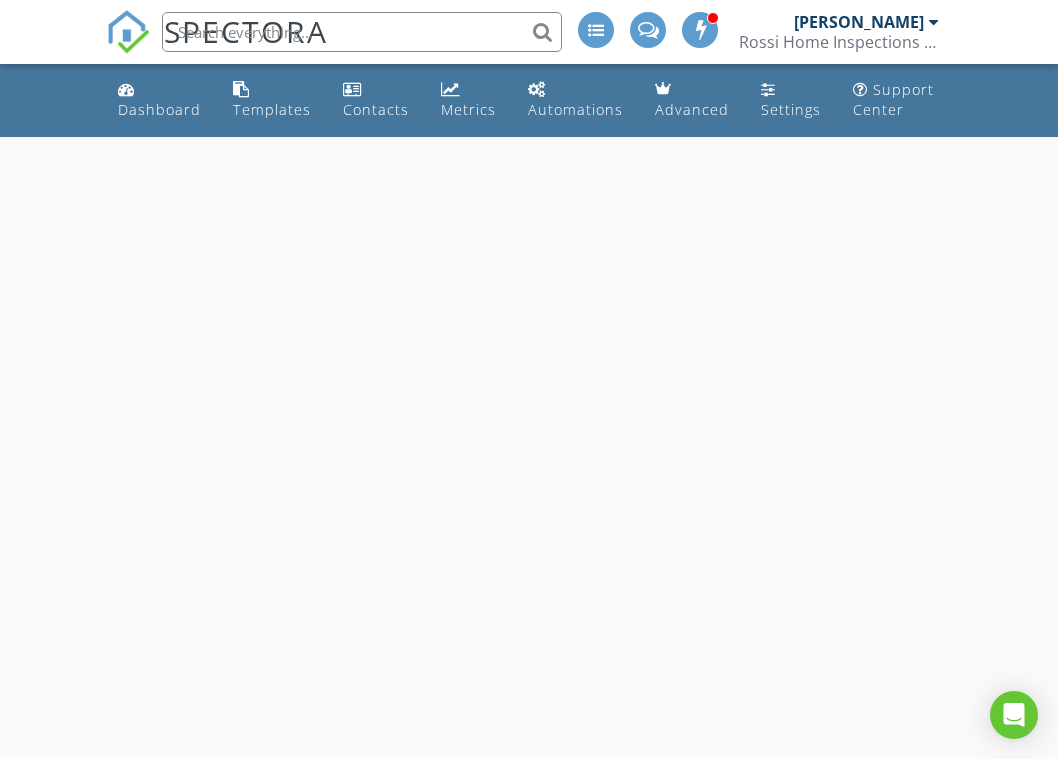 scroll, scrollTop: 0, scrollLeft: 0, axis: both 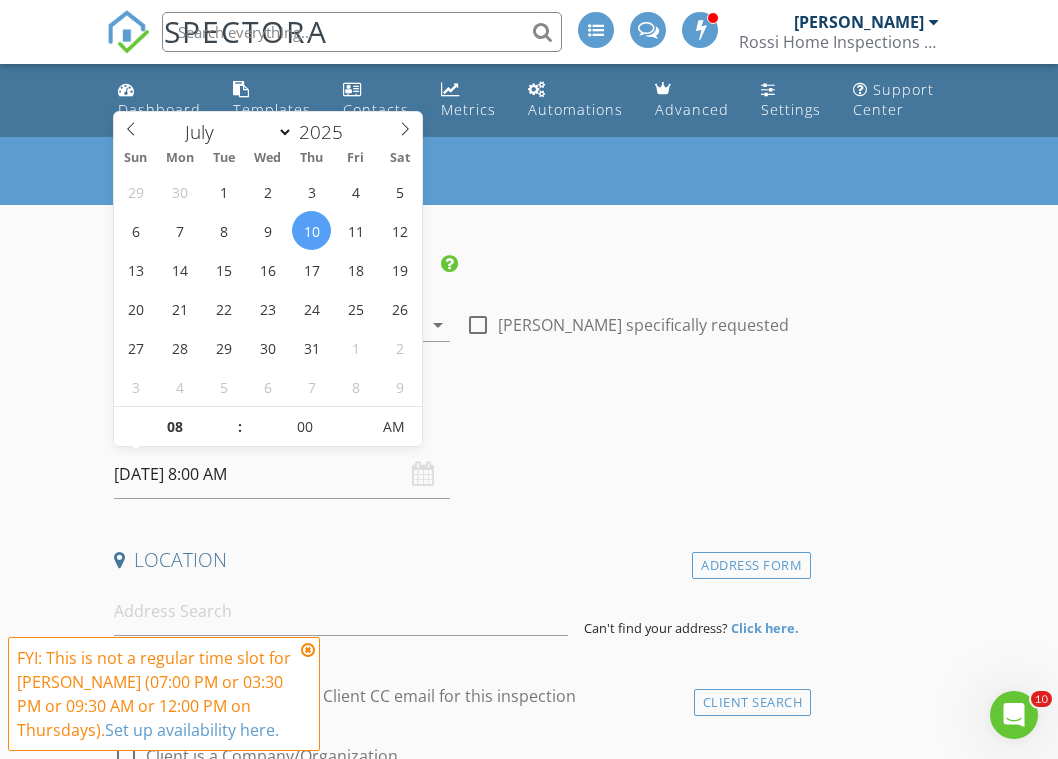 click on "07/10/2025 8:00 AM" at bounding box center (282, 474) 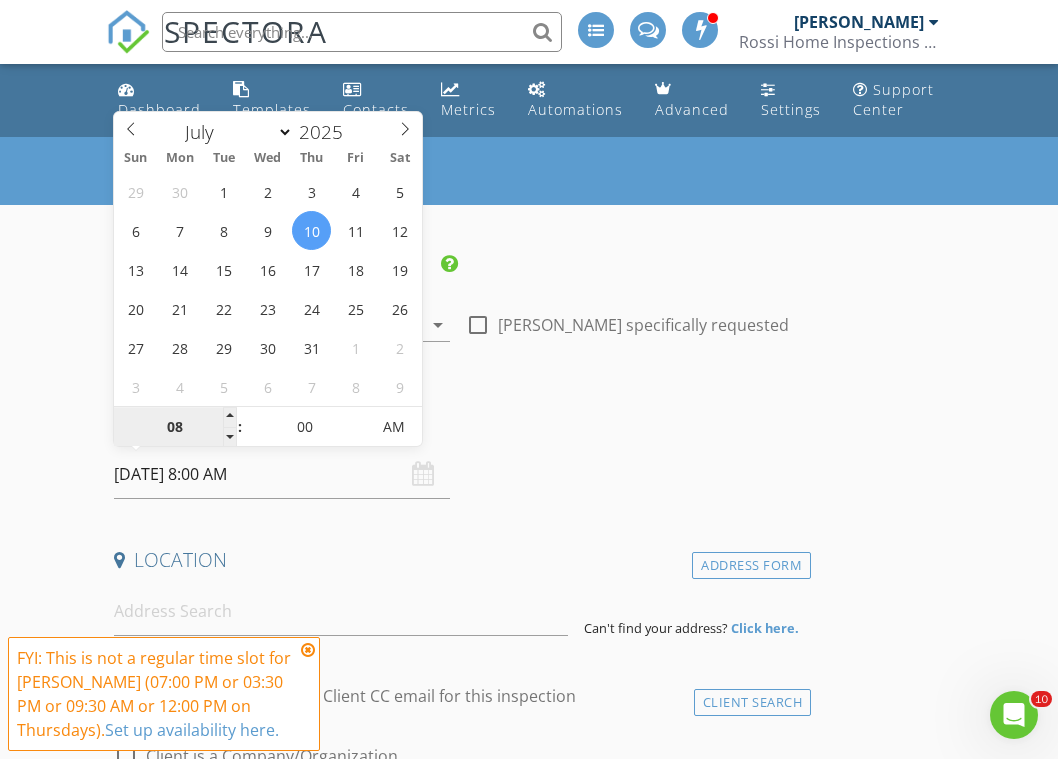 click on "08" at bounding box center [175, 428] 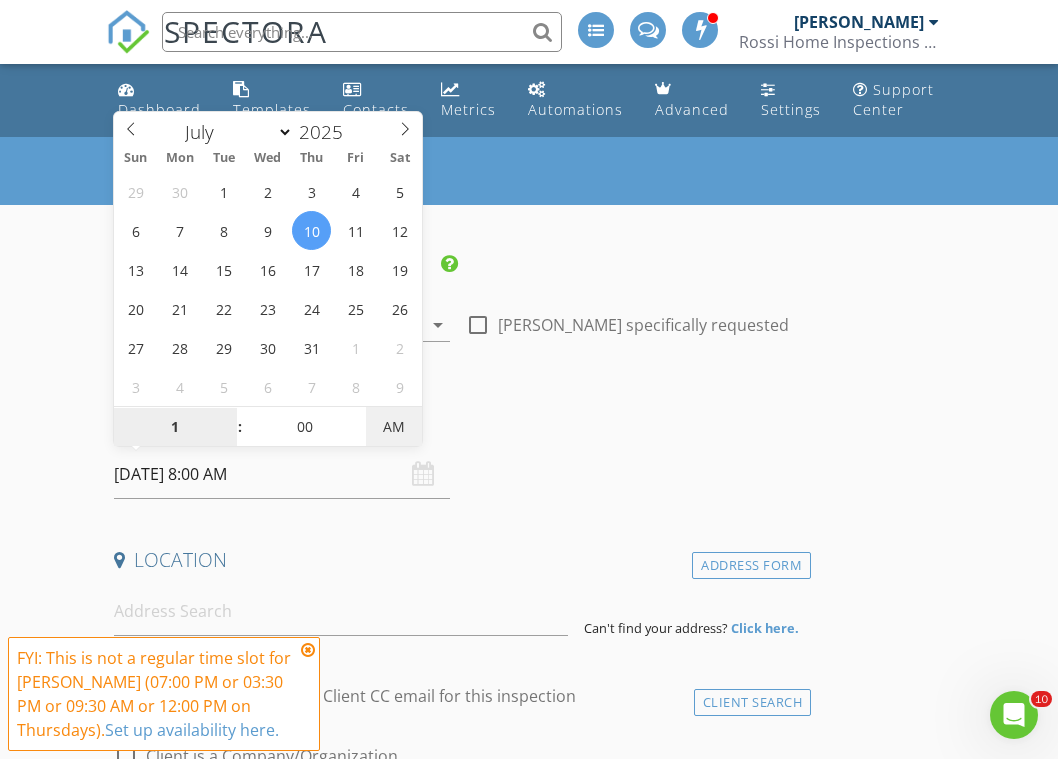type on "01" 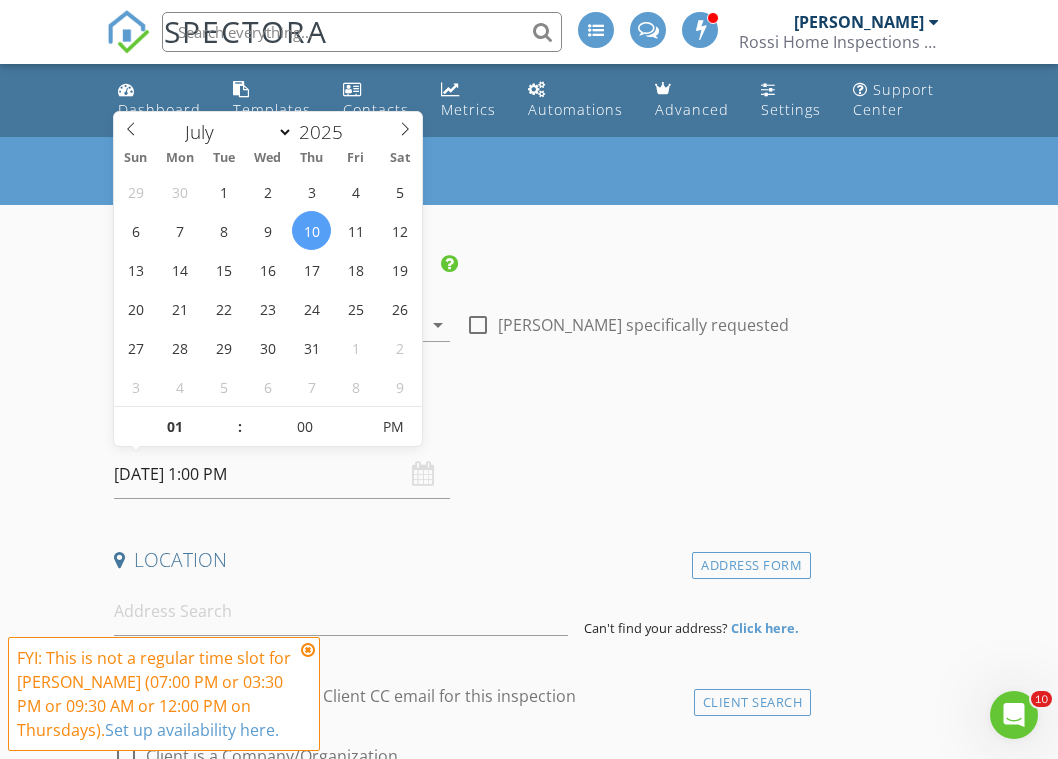 click on "Date/Time" at bounding box center (458, 423) 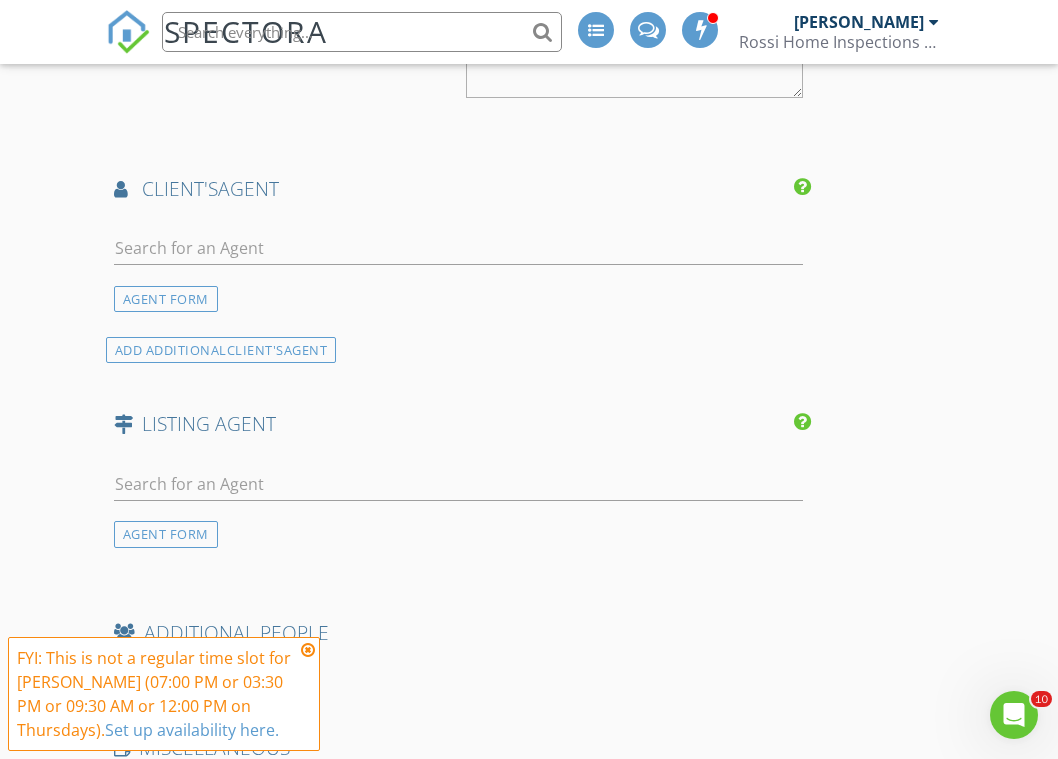scroll, scrollTop: 1849, scrollLeft: 0, axis: vertical 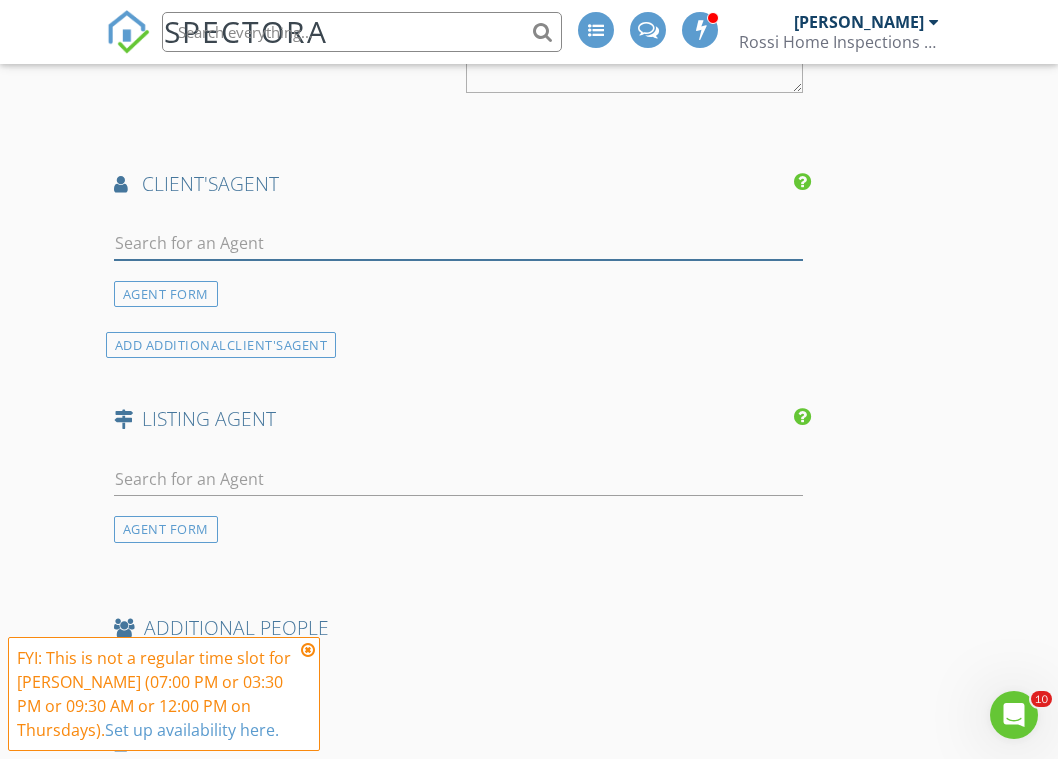 click at bounding box center (458, 243) 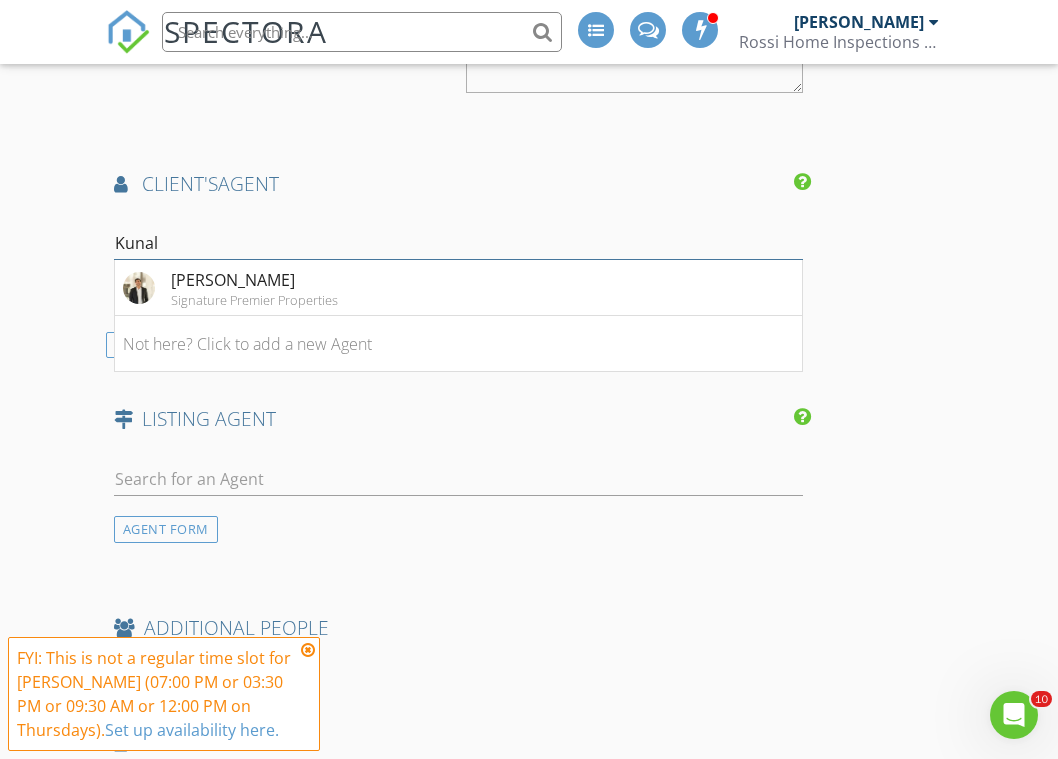 type on "Kunal" 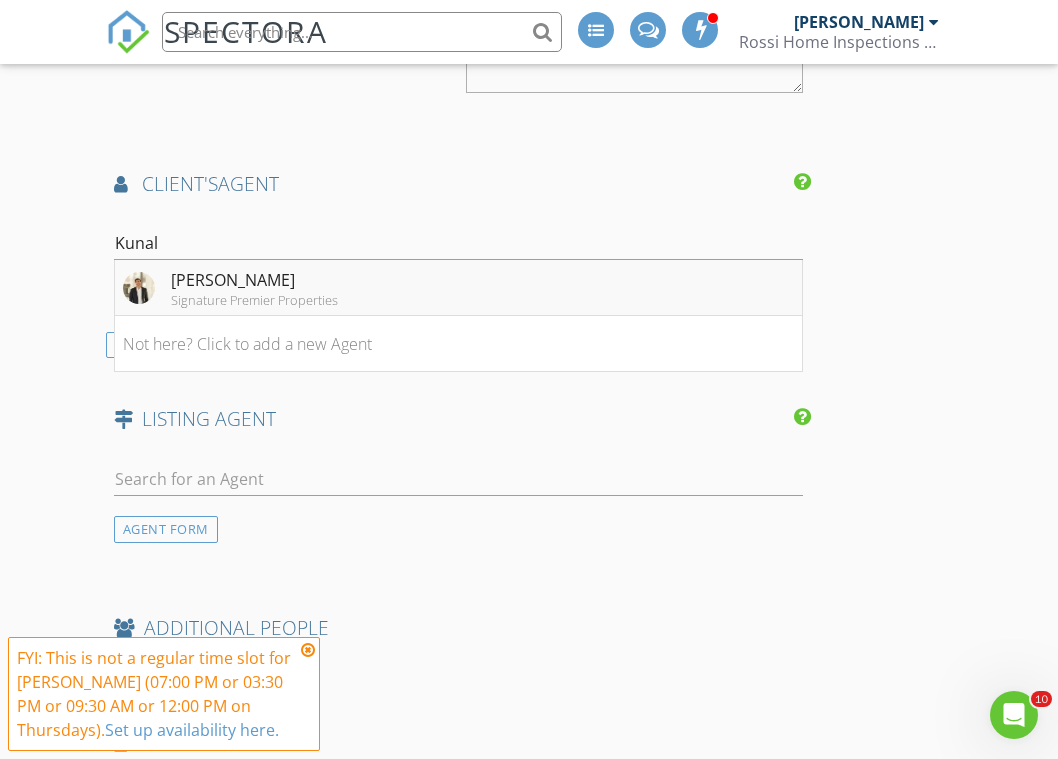 drag, startPoint x: 444, startPoint y: 234, endPoint x: 271, endPoint y: 285, distance: 180.36075 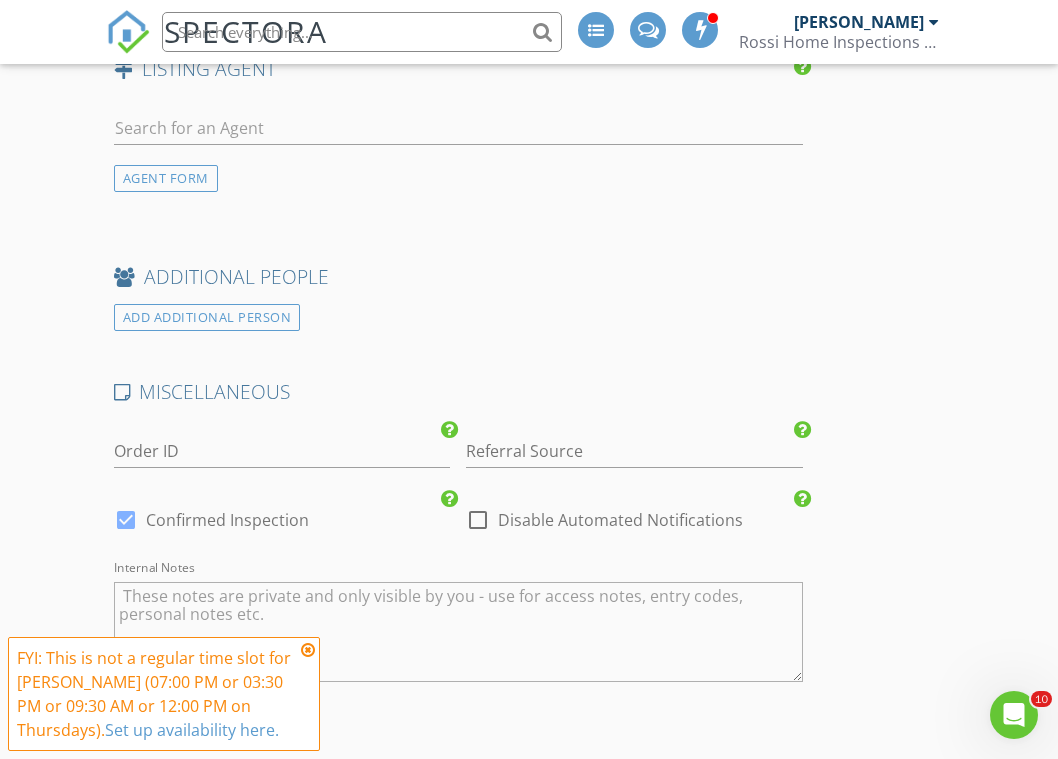 scroll, scrollTop: 2581, scrollLeft: 0, axis: vertical 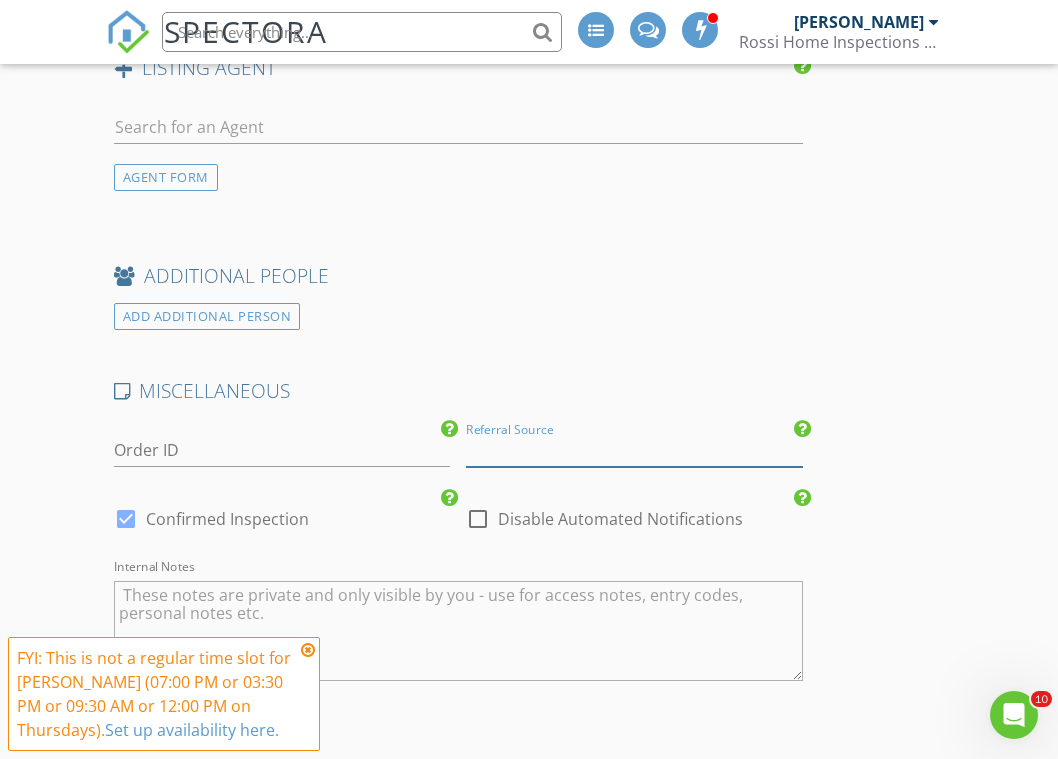 click at bounding box center (634, 450) 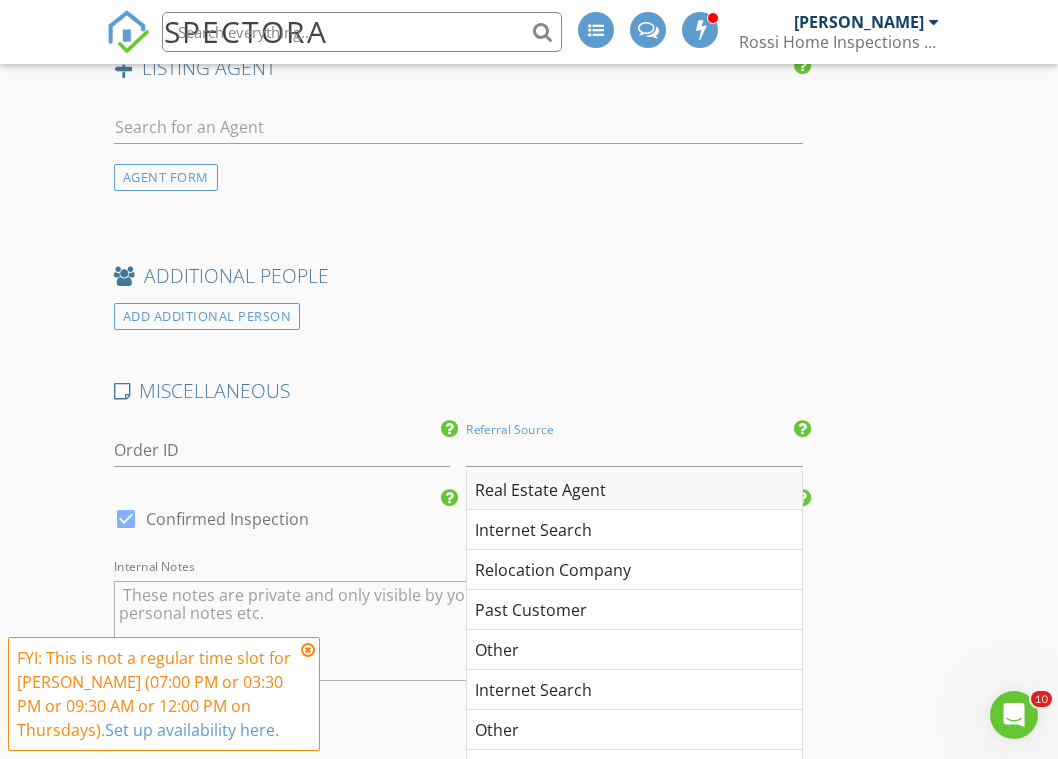 click on "Real Estate Agent" at bounding box center [634, 490] 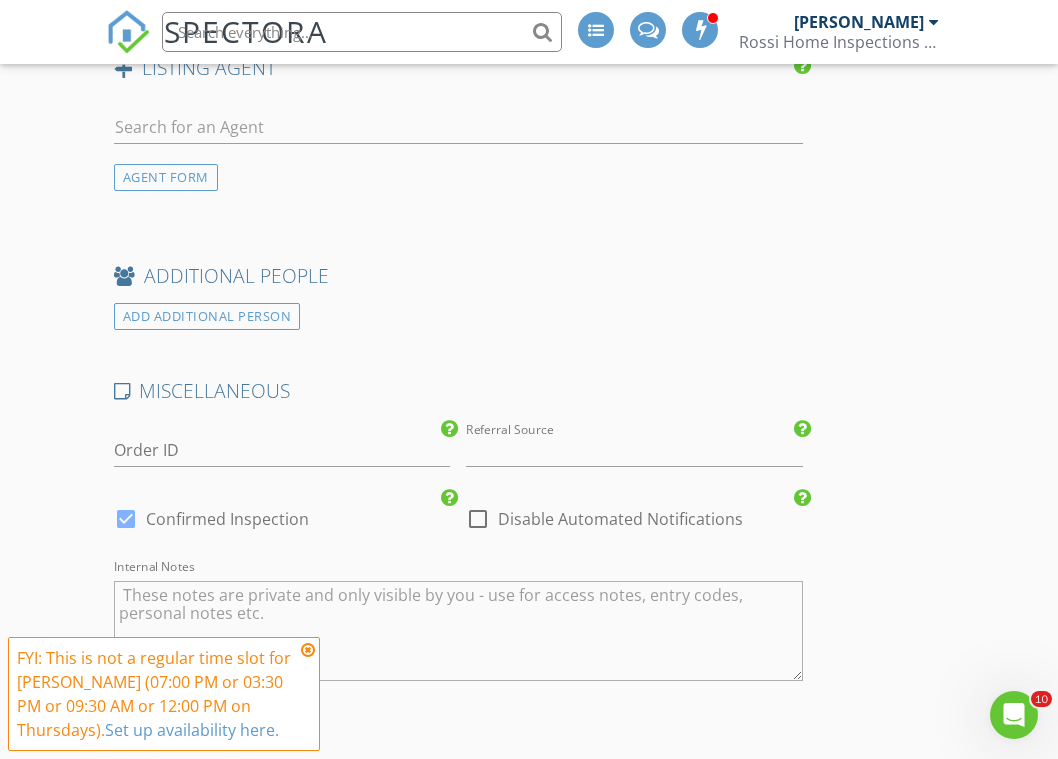type on "Real Estate Agent" 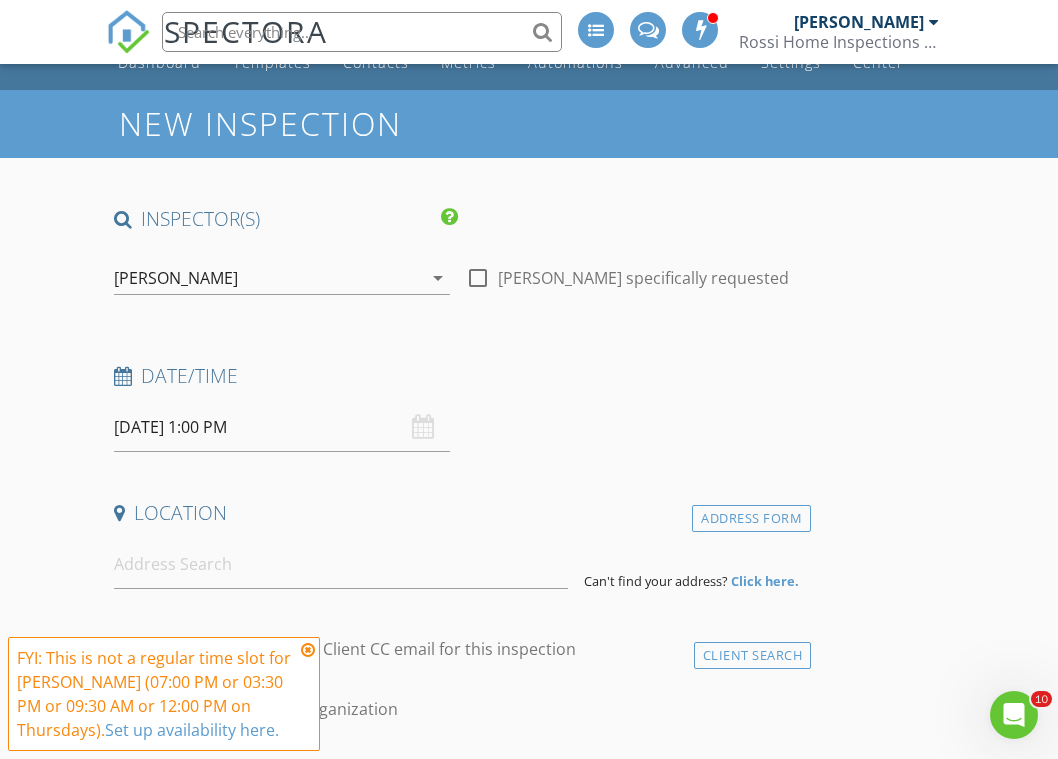 scroll, scrollTop: 44, scrollLeft: 0, axis: vertical 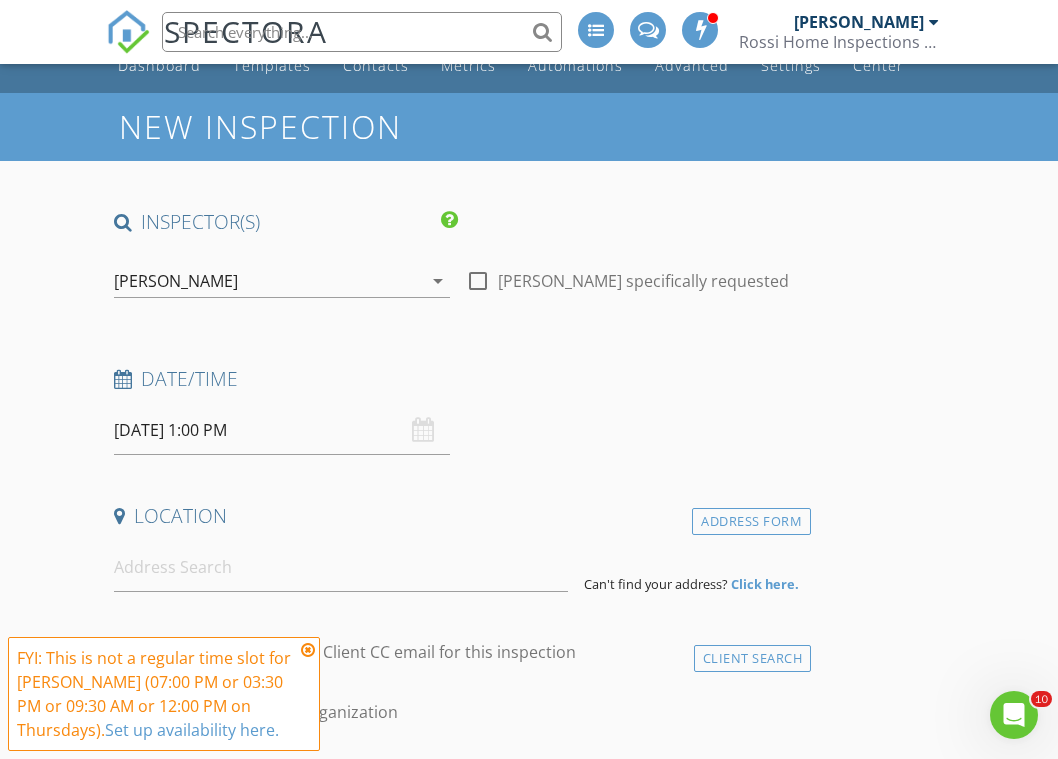 click at bounding box center (308, 650) 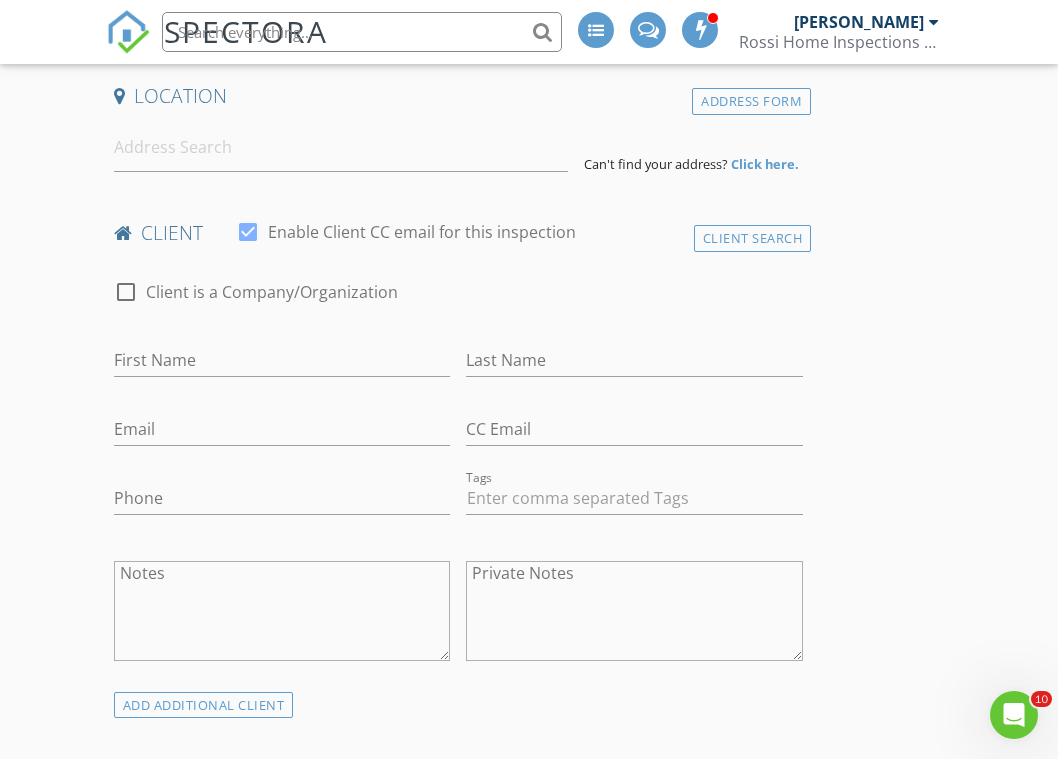 scroll, scrollTop: 465, scrollLeft: 0, axis: vertical 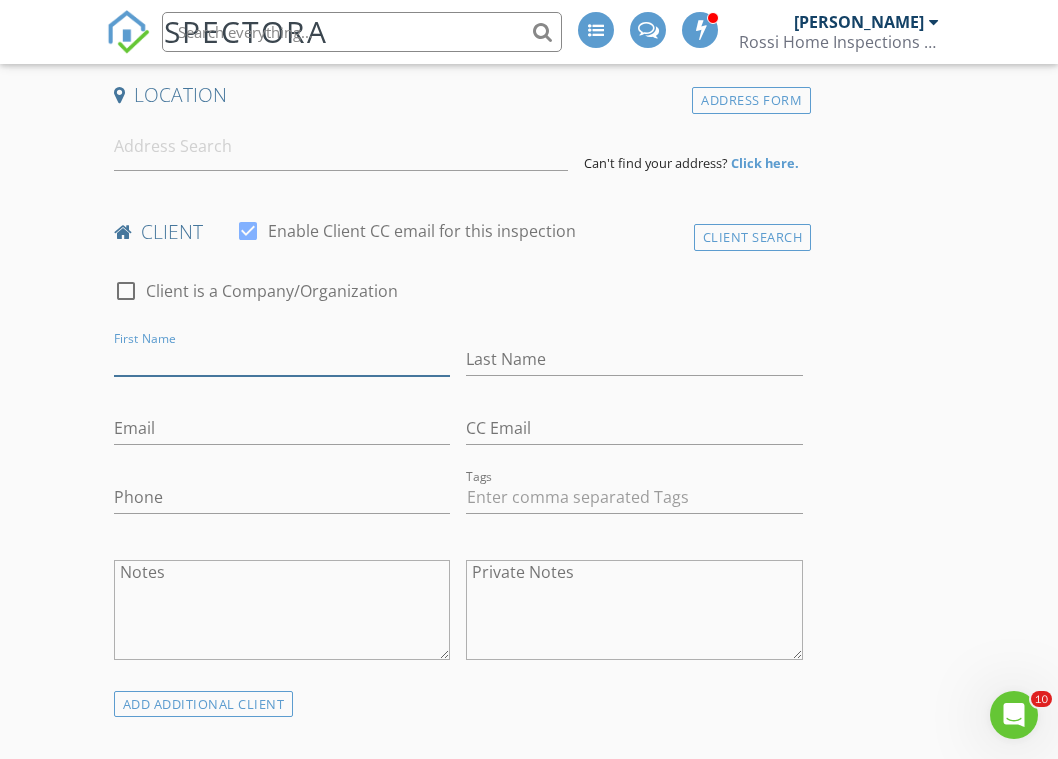 click on "First Name" at bounding box center (282, 359) 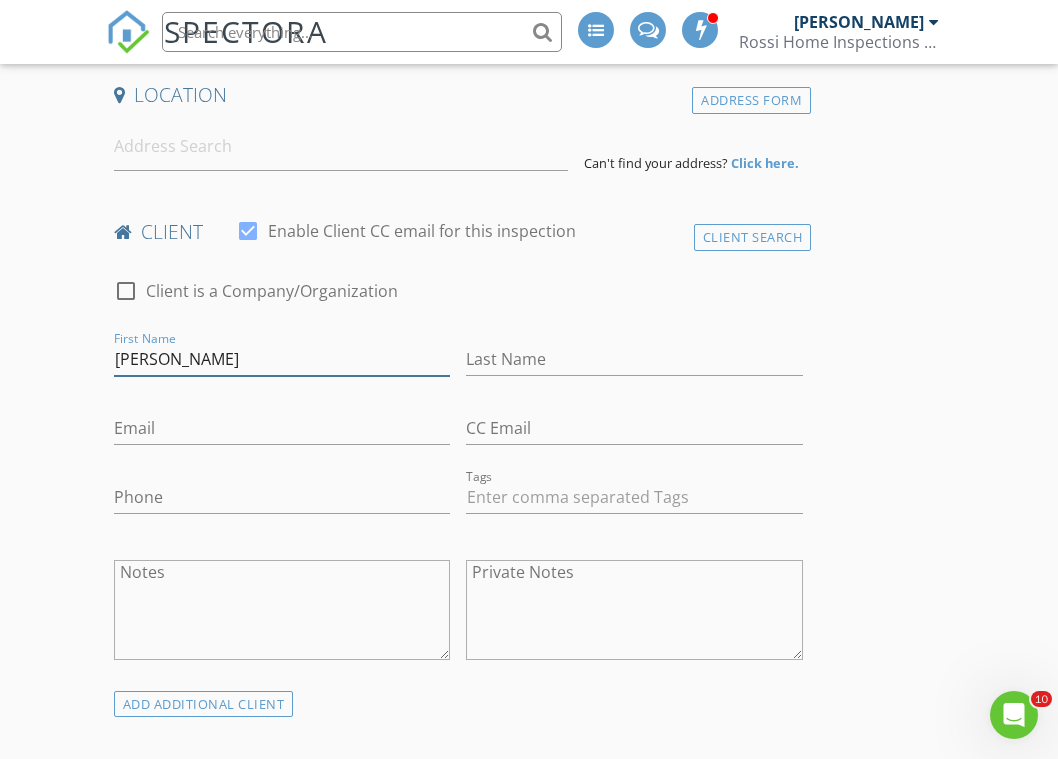 click on "[PERSON_NAME]" at bounding box center (282, 359) 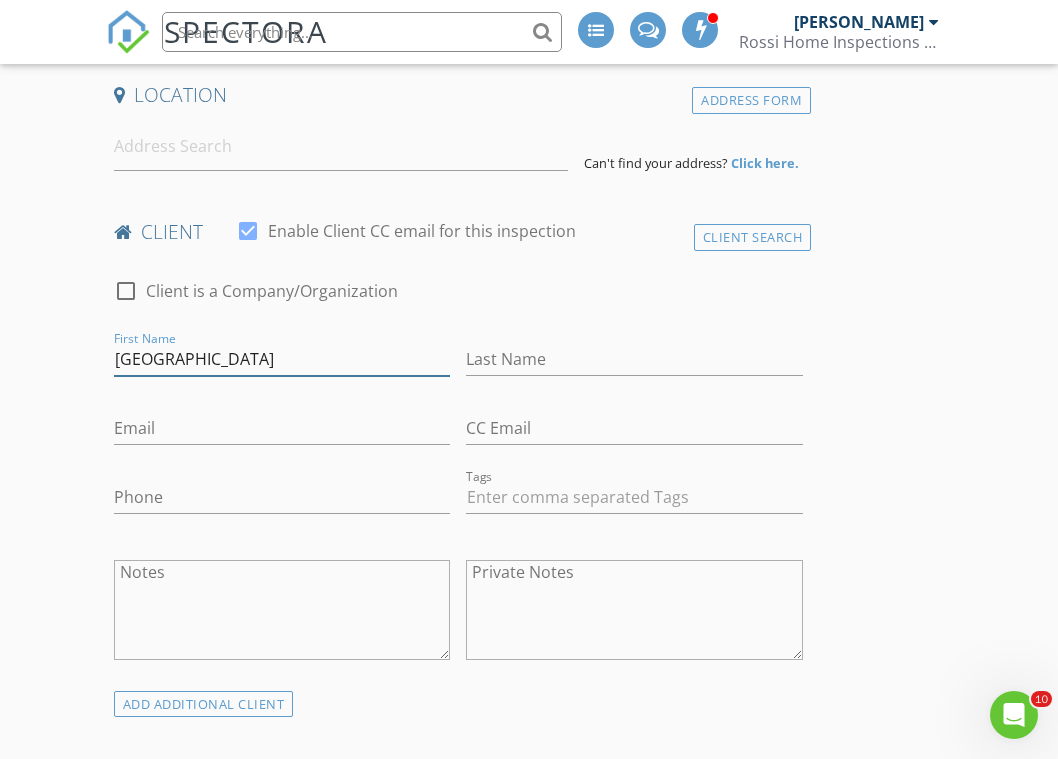 type on "[GEOGRAPHIC_DATA]" 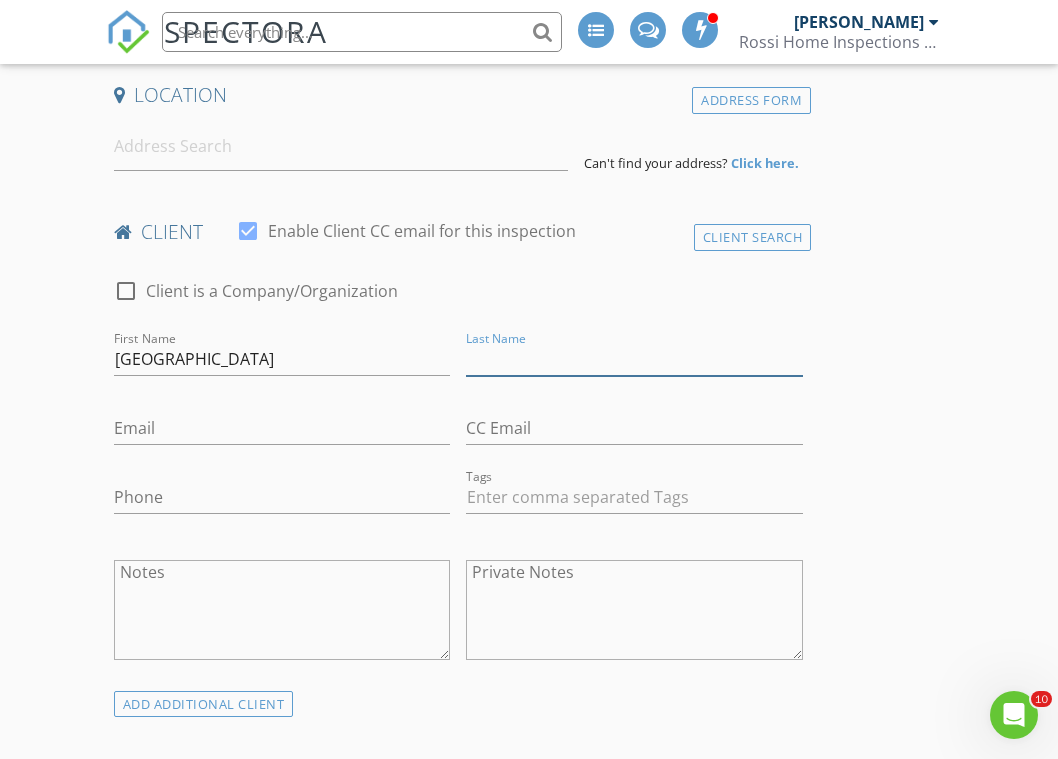 click on "Last Name" at bounding box center [634, 359] 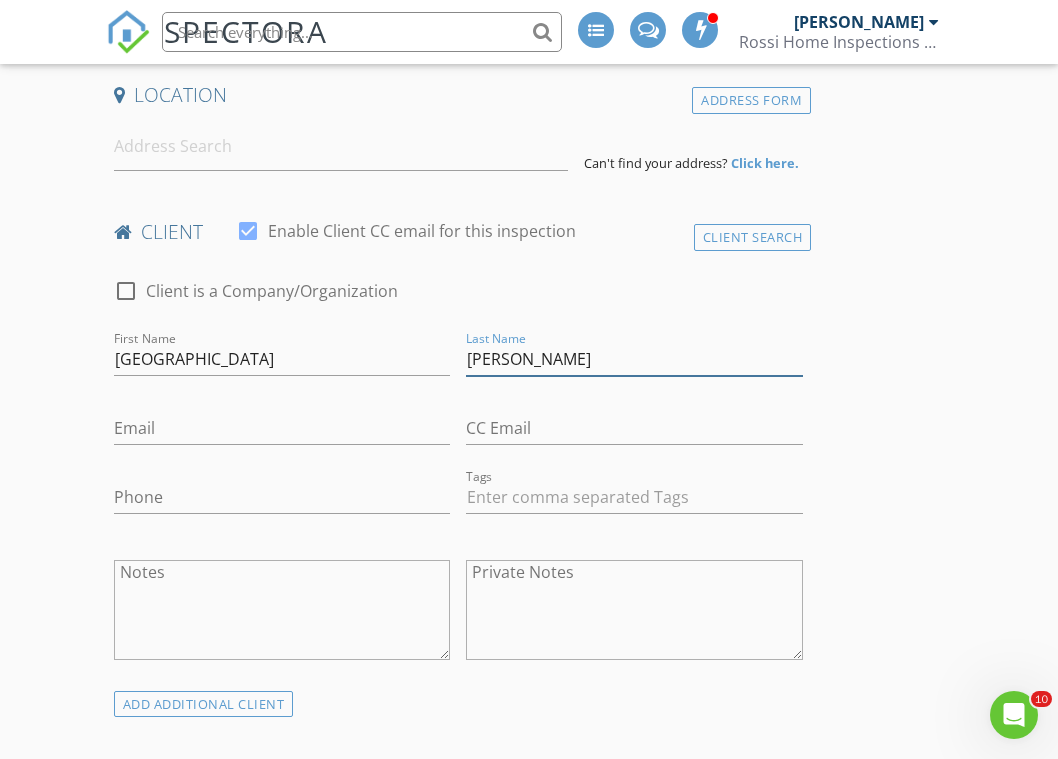 type on "[PERSON_NAME]" 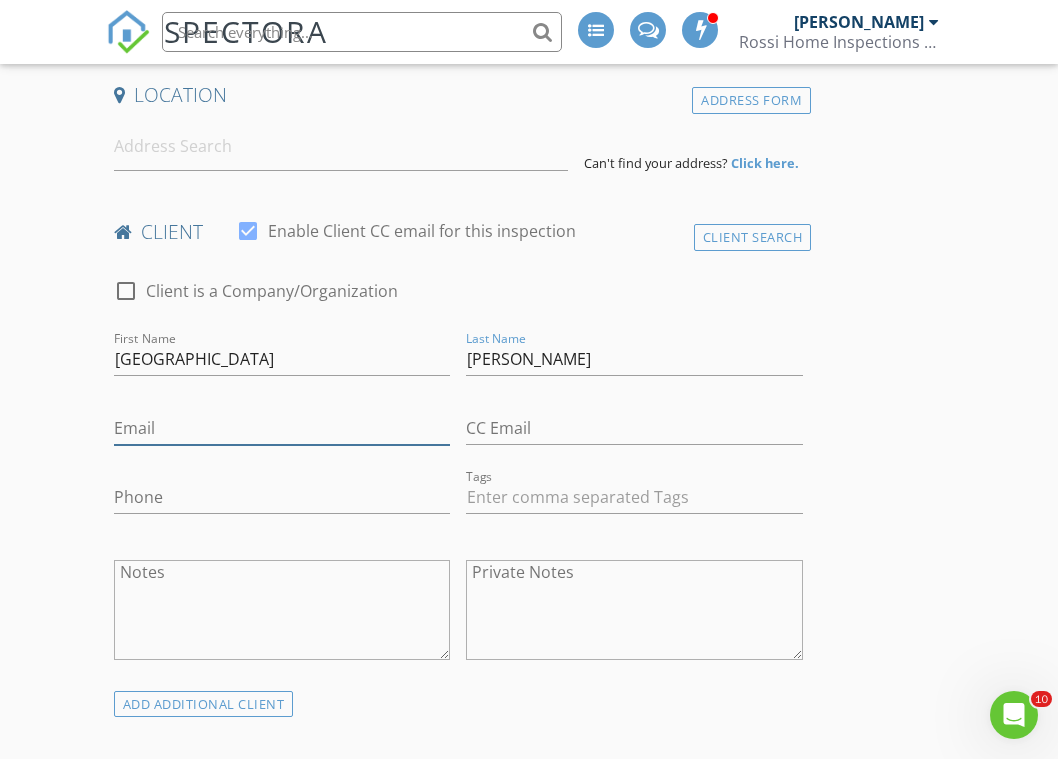 click on "Email" at bounding box center [282, 428] 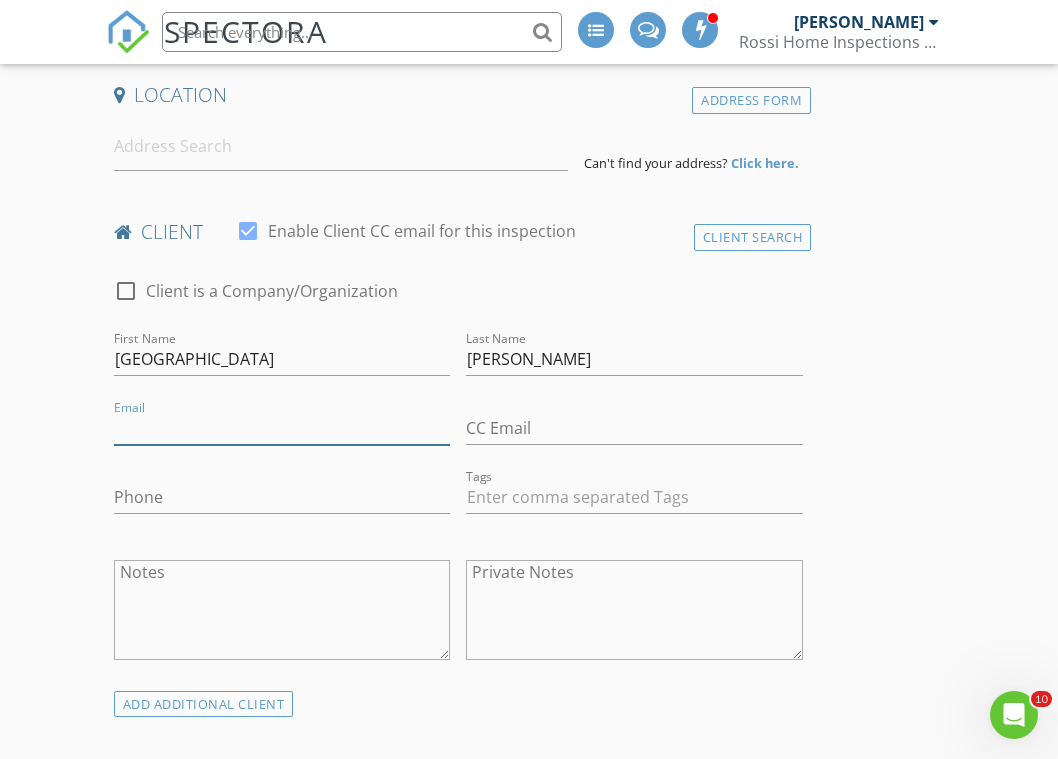 paste on "[EMAIL_ADDRESS][DOMAIN_NAME]" 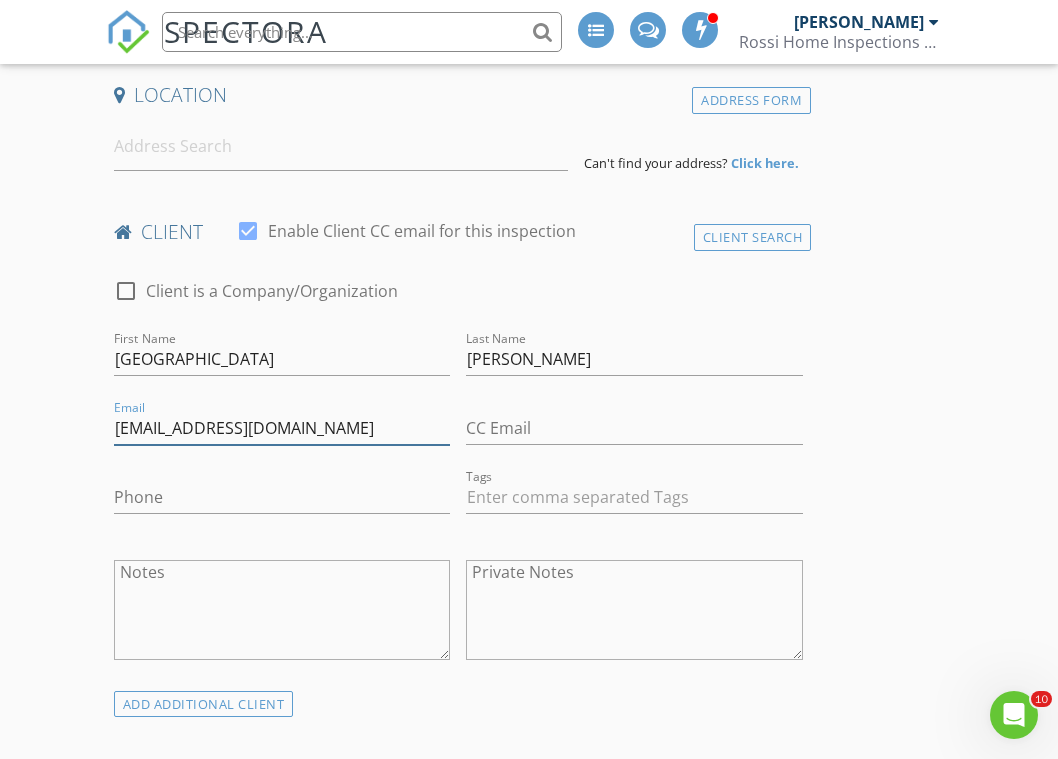 type on "[EMAIL_ADDRESS][DOMAIN_NAME]" 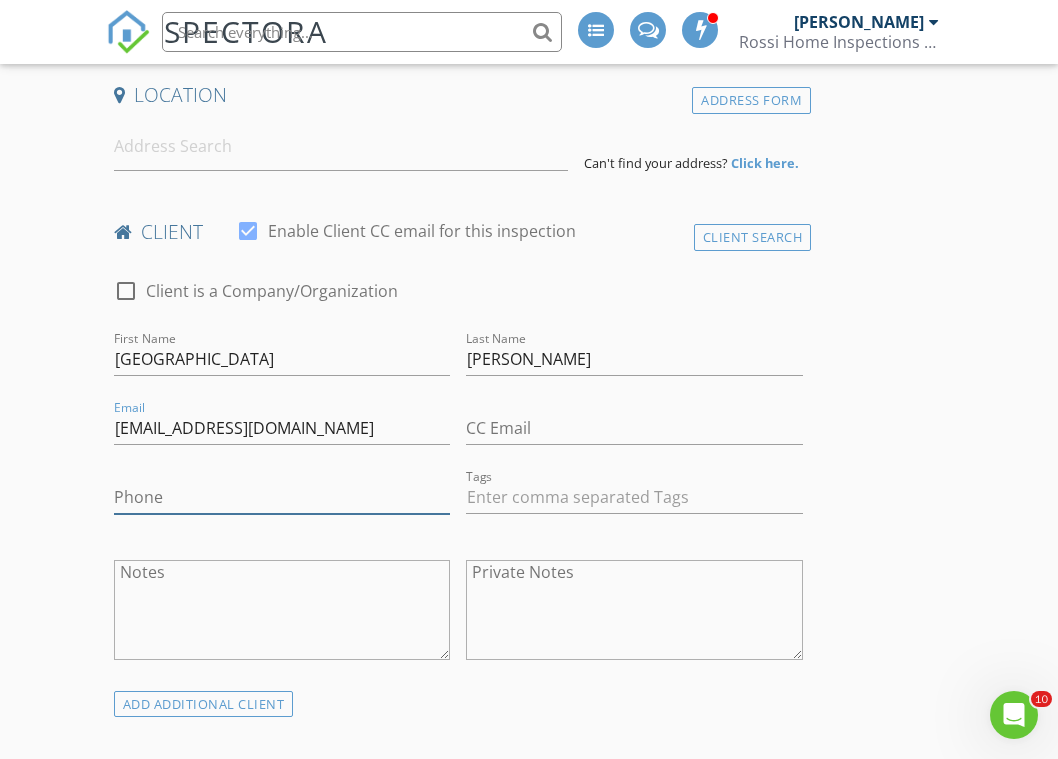 click on "Phone" at bounding box center [282, 497] 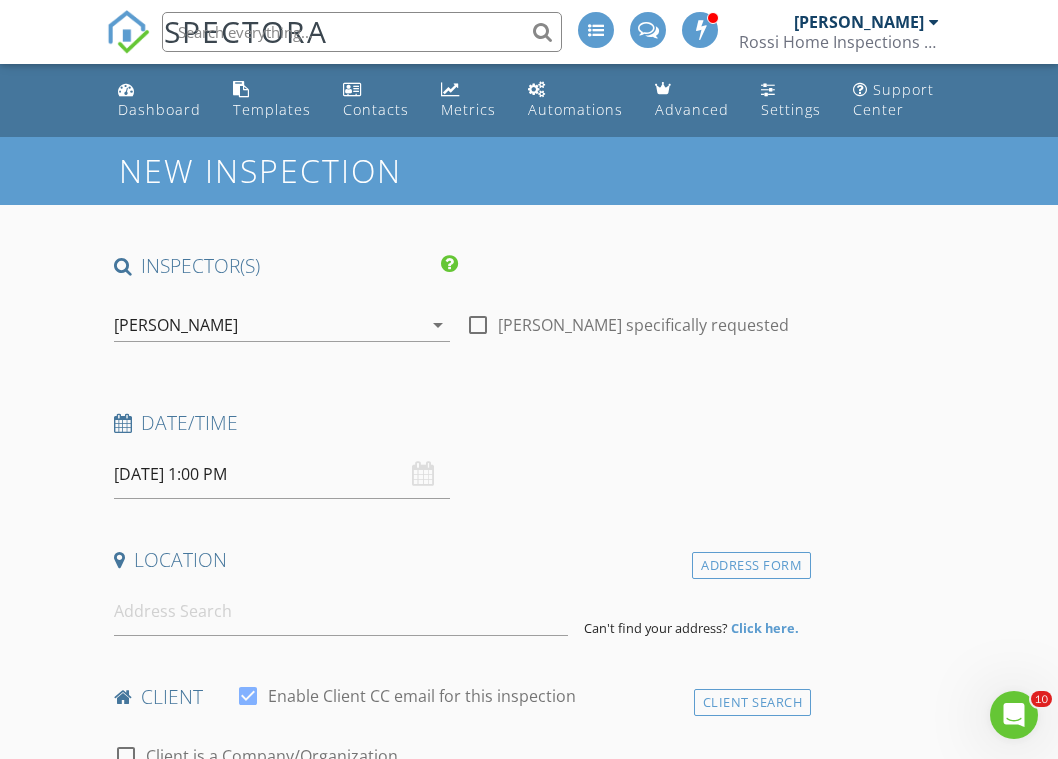 scroll, scrollTop: 0, scrollLeft: 0, axis: both 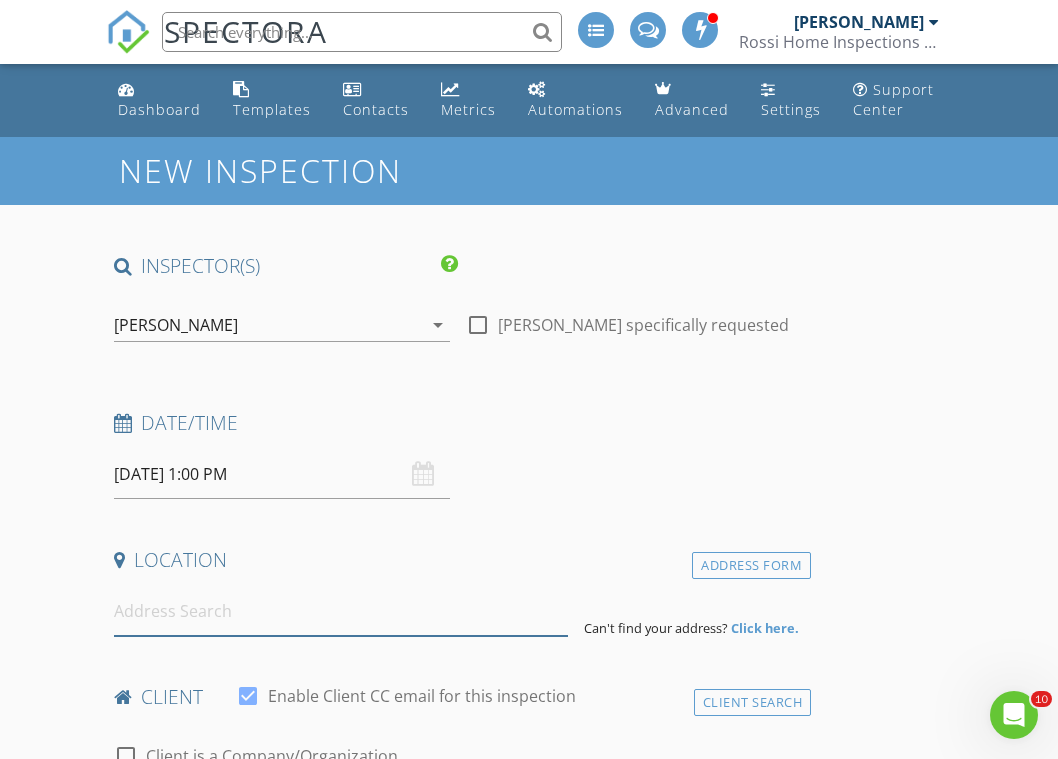 click at bounding box center (341, 611) 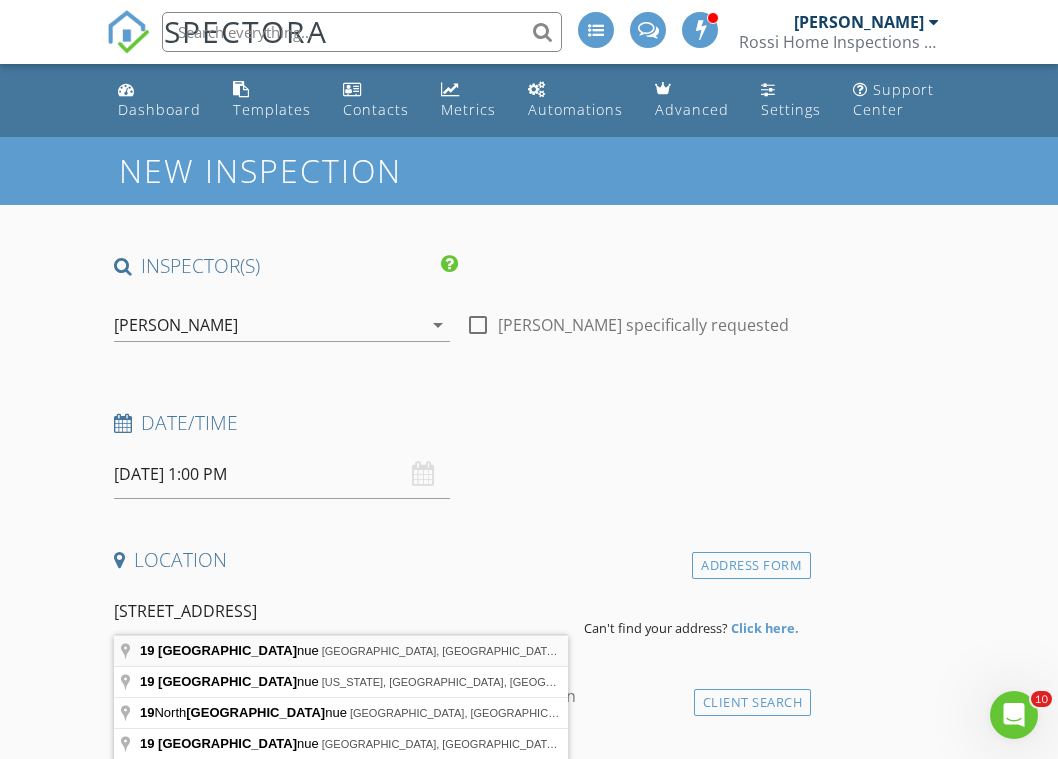 type on "19 9th Avenue, Huntington Station, NY, USA" 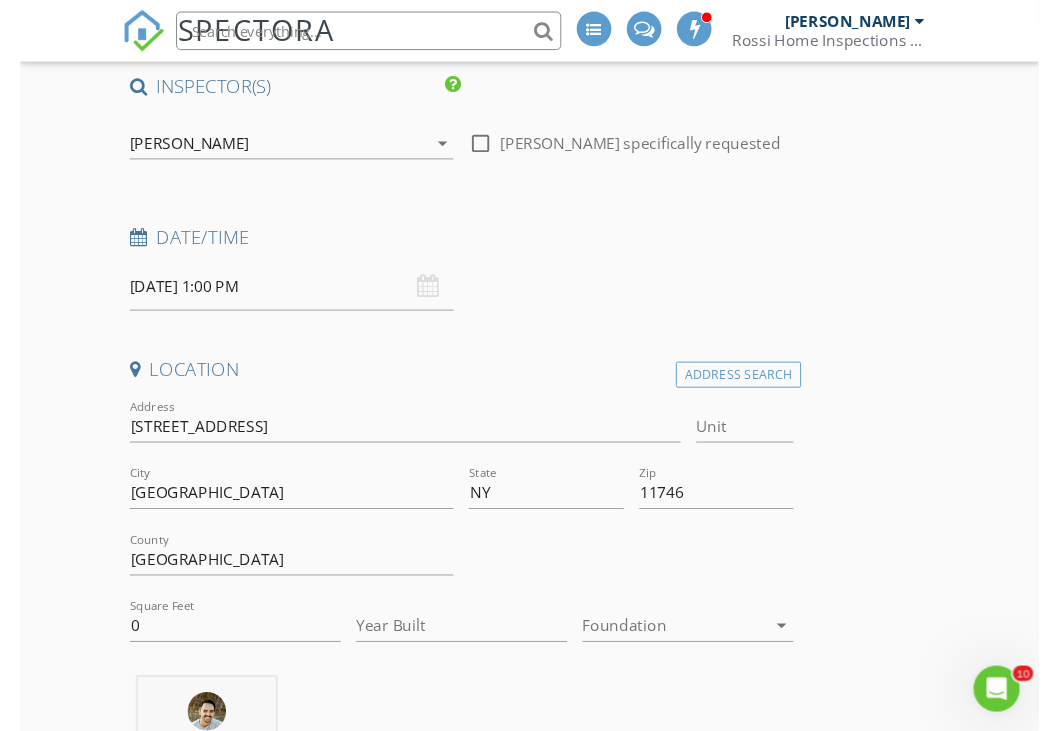 scroll, scrollTop: 211, scrollLeft: 0, axis: vertical 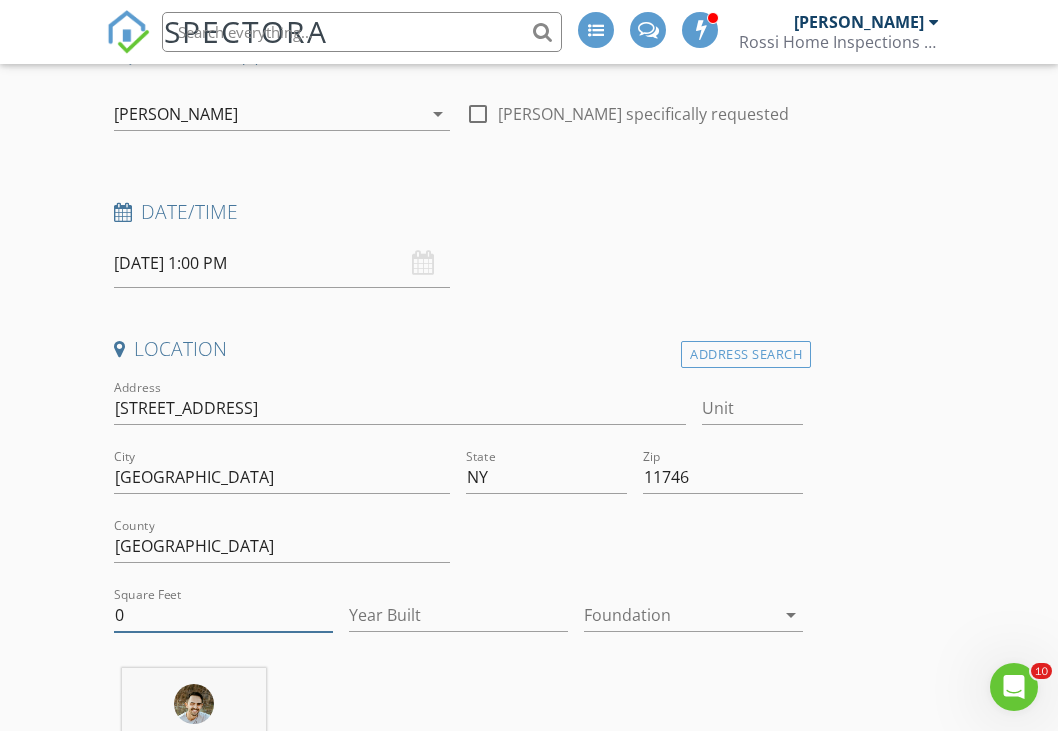 click on "0" at bounding box center (223, 615) 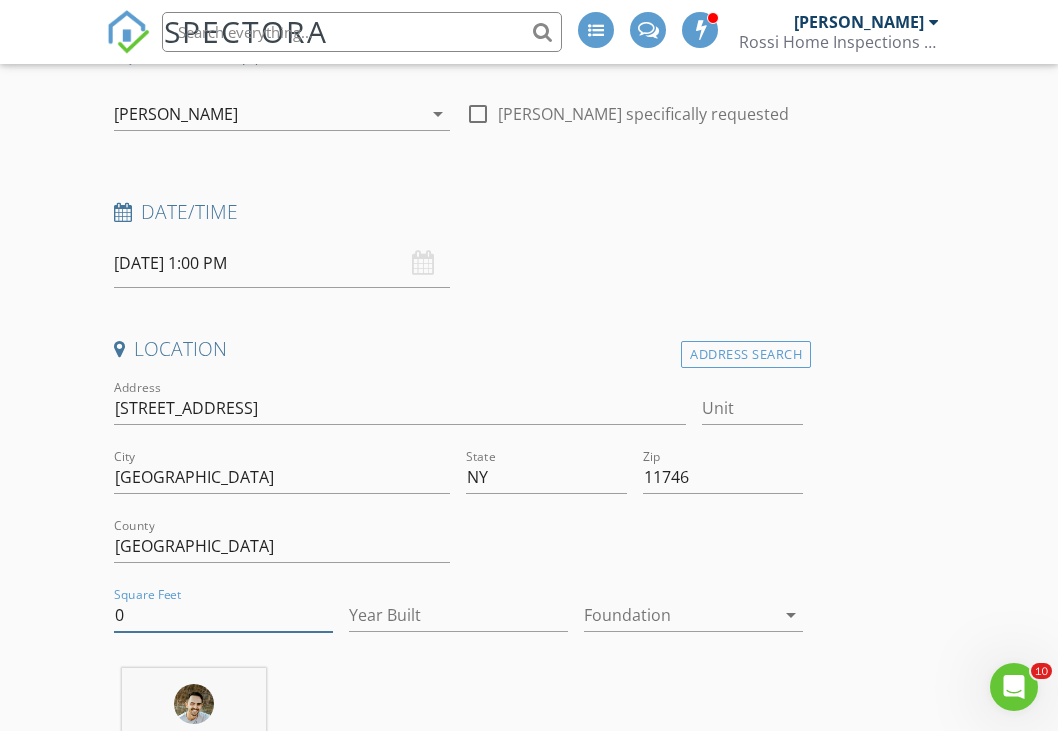 click on "0" at bounding box center [223, 615] 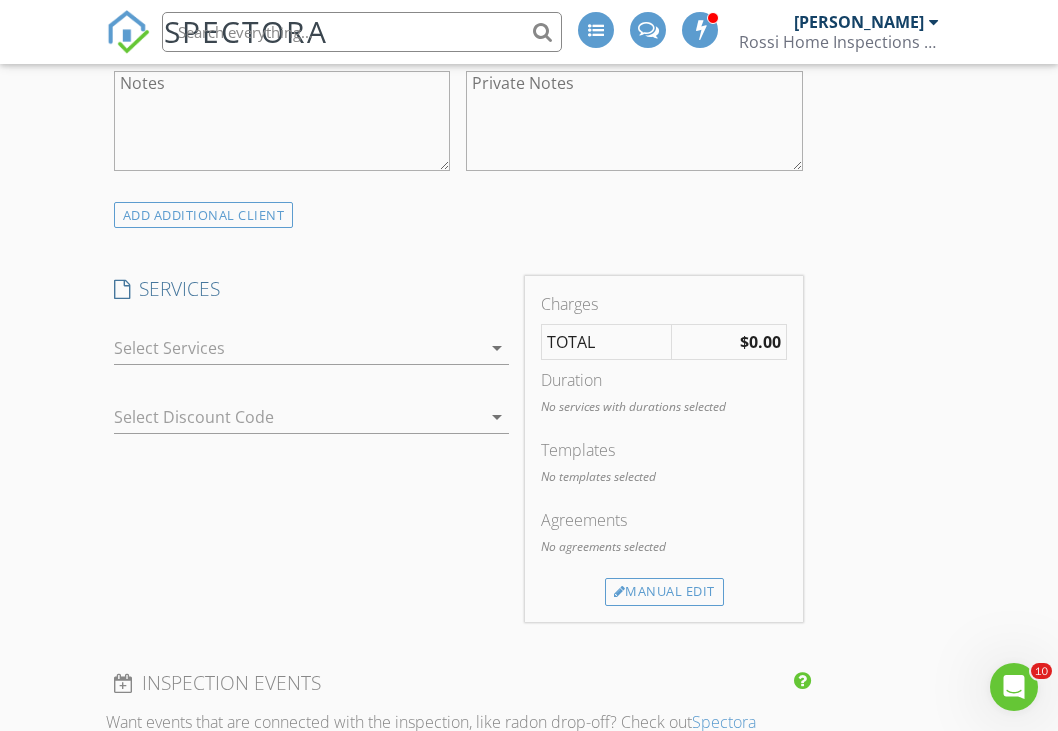 scroll, scrollTop: 1370, scrollLeft: 0, axis: vertical 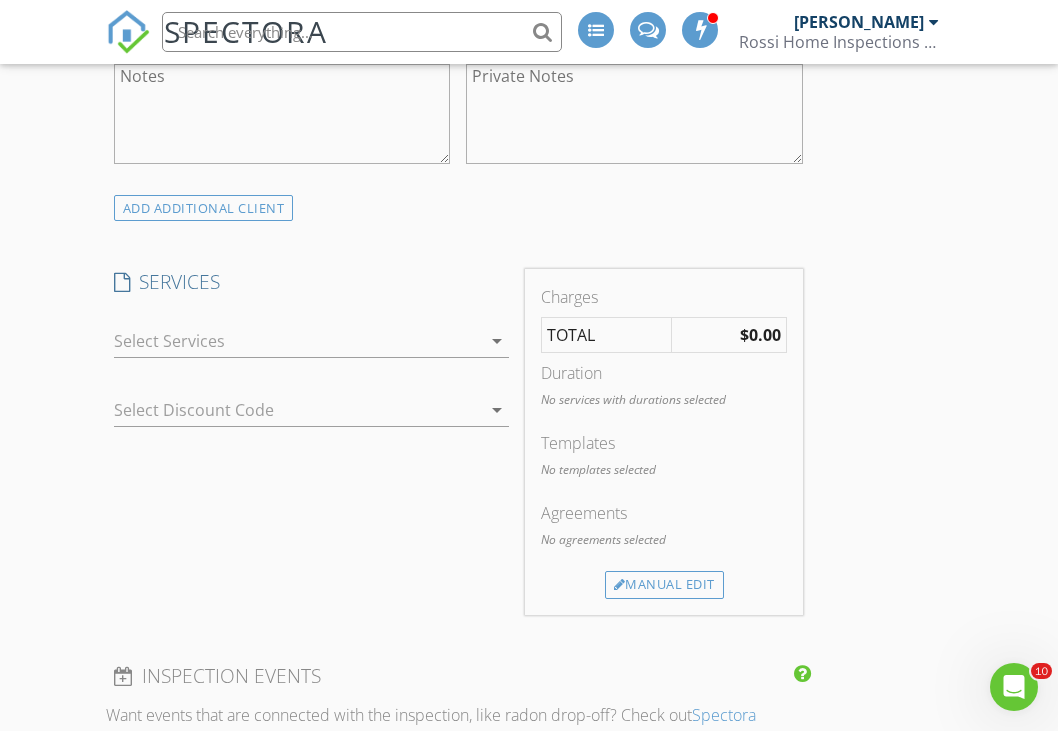 type on "876" 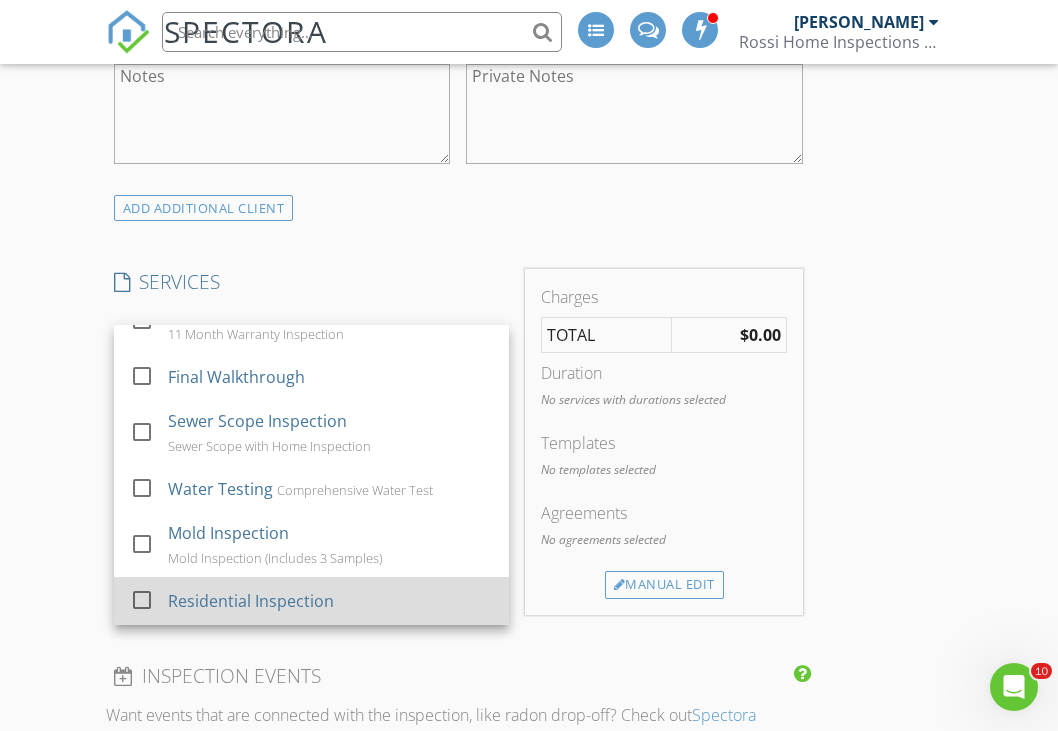 scroll, scrollTop: 292, scrollLeft: 0, axis: vertical 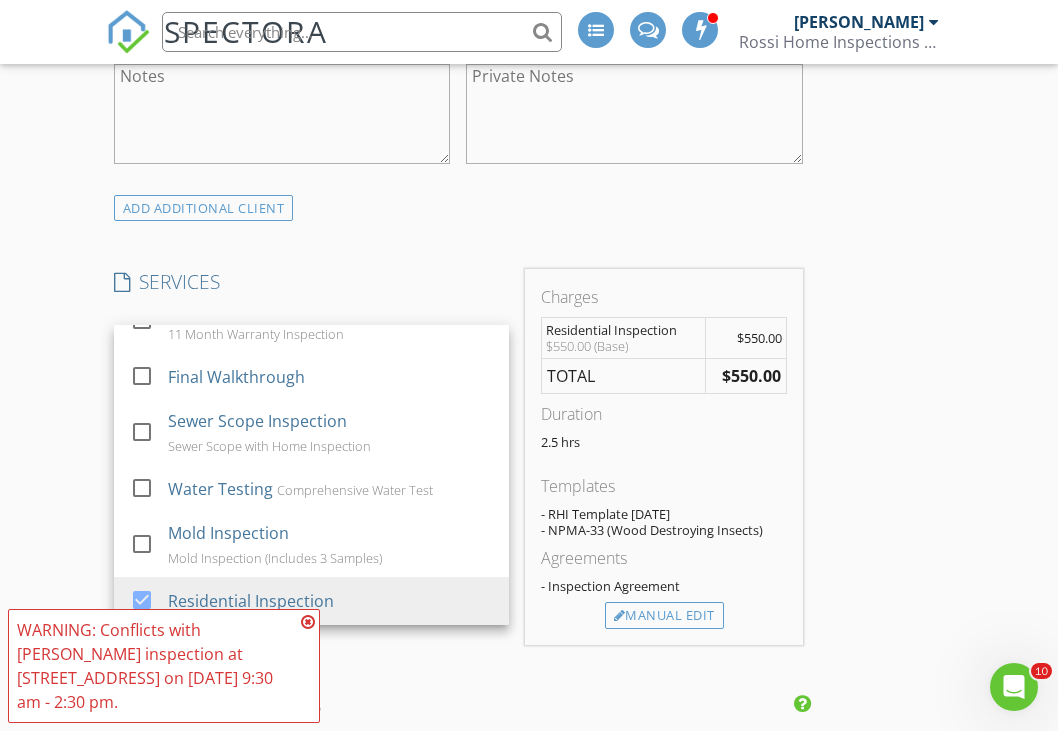 click on "New Inspection
INSPECTOR(S)
check_box   Dan Rossi   PRIMARY   check_box_outline_blank   Mike Rossi     check_box_outline_blank   Anthony Parisi     Dan Rossi arrow_drop_down   check_box_outline_blank Dan Rossi specifically requested
Date/Time
07/10/2025 1:00 PM
Location
Address Search       Address 19 9th Ave   Unit   City Huntington Station   State NY   Zip 11746   County Suffolk     Square Feet 876   Year Built   Foundation arrow_drop_down     Dan Rossi     8.8 miles     (15 minutes)
client
check_box Enable Client CC email for this inspection   Client Search     check_box_outline_blank Client is a Company/Organization     First Name Heerawan   Last Name Singh   Email indirasingh9105@gmail.com   CC Email   Phone 917-678-1634         Tags         Notes   Private Notes
ADD ADDITIONAL client" at bounding box center (529, 803) 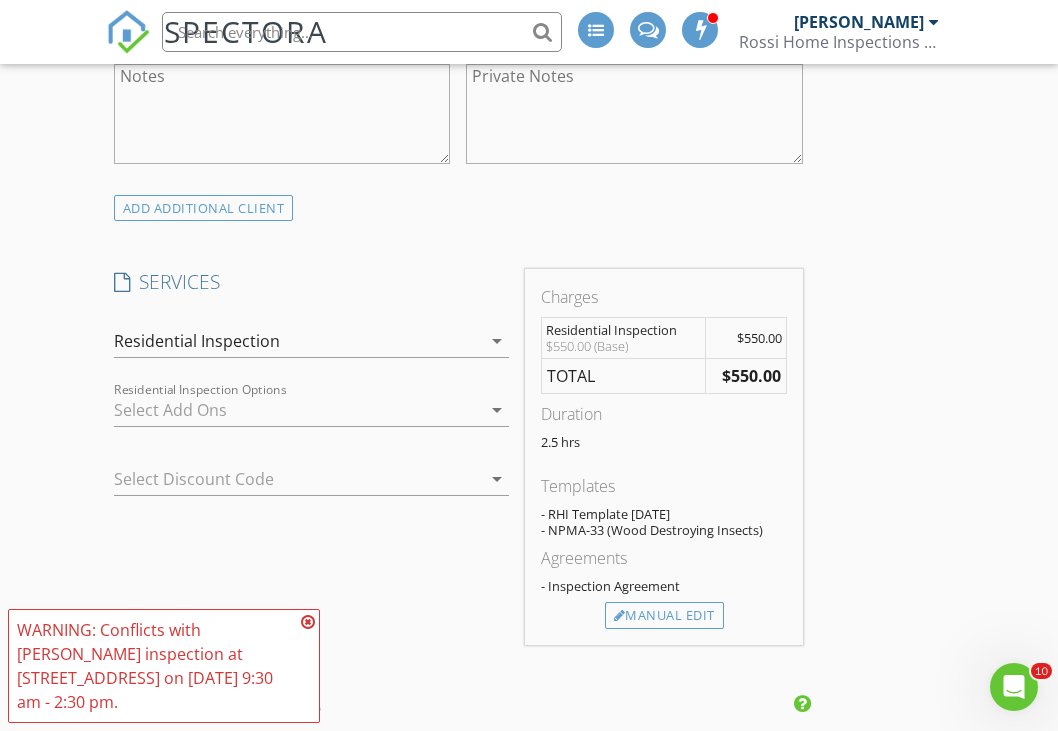 click at bounding box center (297, 410) 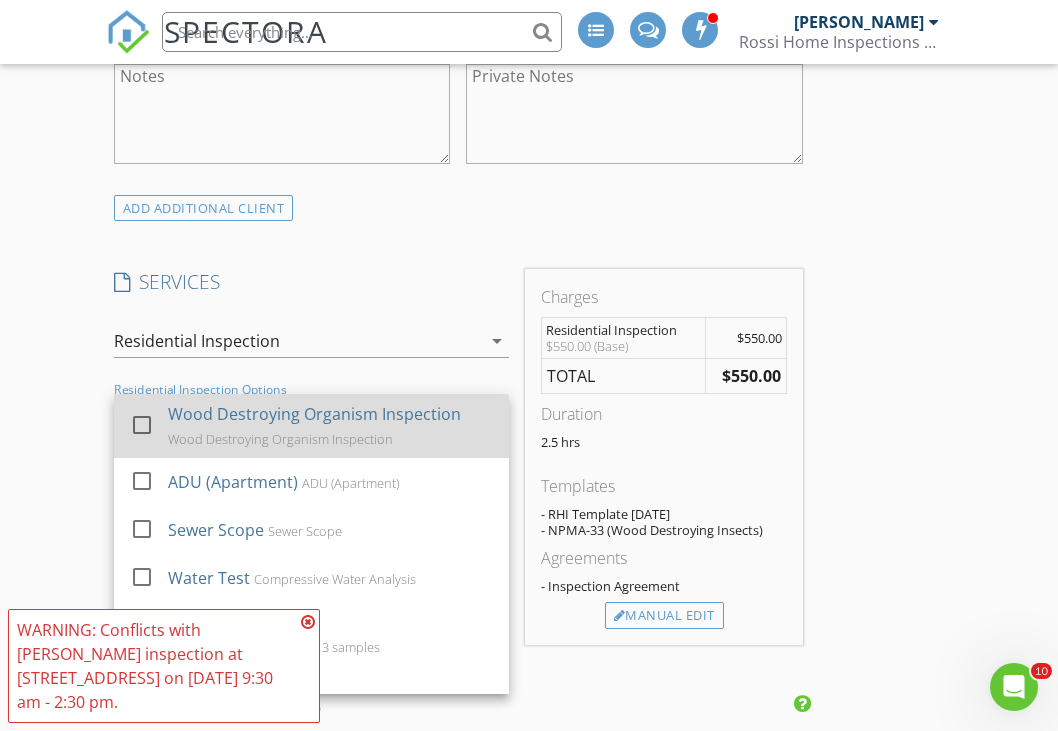 click on "Wood Destroying Organism Inspection   Wood Destroying Organism Inspection" at bounding box center (330, 426) 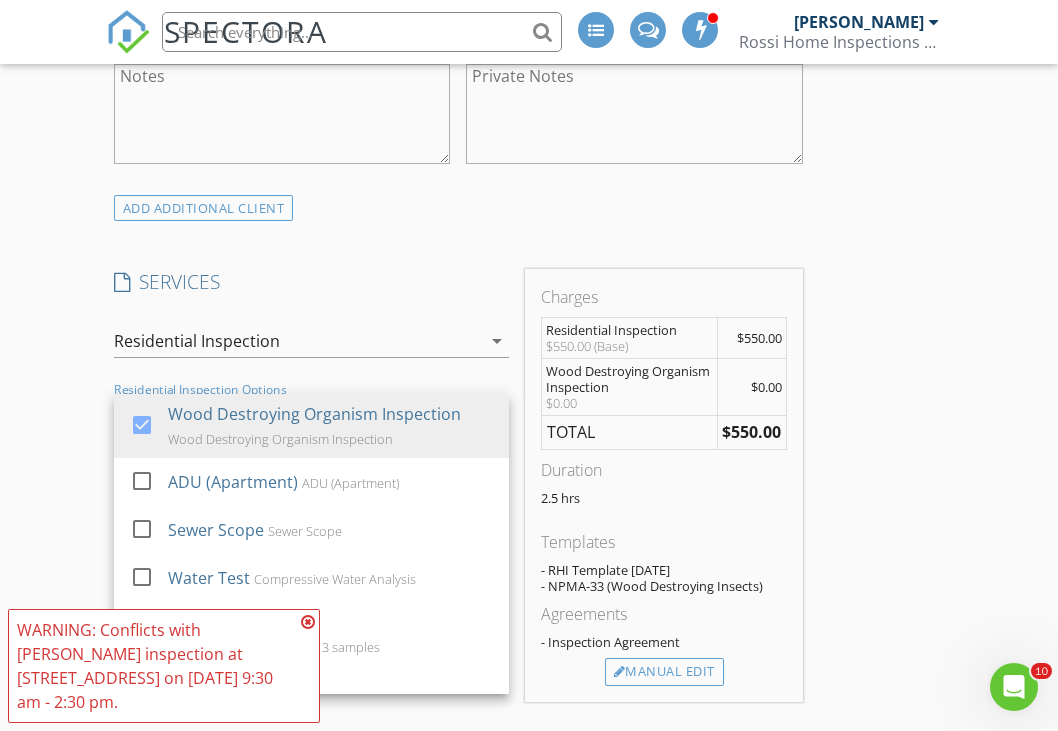 click on "New Inspection
INSPECTOR(S)
check_box   Dan Rossi   PRIMARY   check_box_outline_blank   Mike Rossi     check_box_outline_blank   Anthony Parisi     Dan Rossi arrow_drop_down   check_box_outline_blank Dan Rossi specifically requested
Date/Time
07/10/2025 1:00 PM
Location
Address Search       Address 19 9th Ave   Unit   City Huntington Station   State NY   Zip 11746   County Suffolk     Square Feet 876   Year Built   Foundation arrow_drop_down     Dan Rossi     8.8 miles     (15 minutes)
client
check_box Enable Client CC email for this inspection   Client Search     check_box_outline_blank Client is a Company/Organization     First Name Heerawan   Last Name Singh   Email indirasingh9105@gmail.com   CC Email   Phone 917-678-1634         Tags         Notes   Private Notes
ADD ADDITIONAL client" at bounding box center [529, 831] 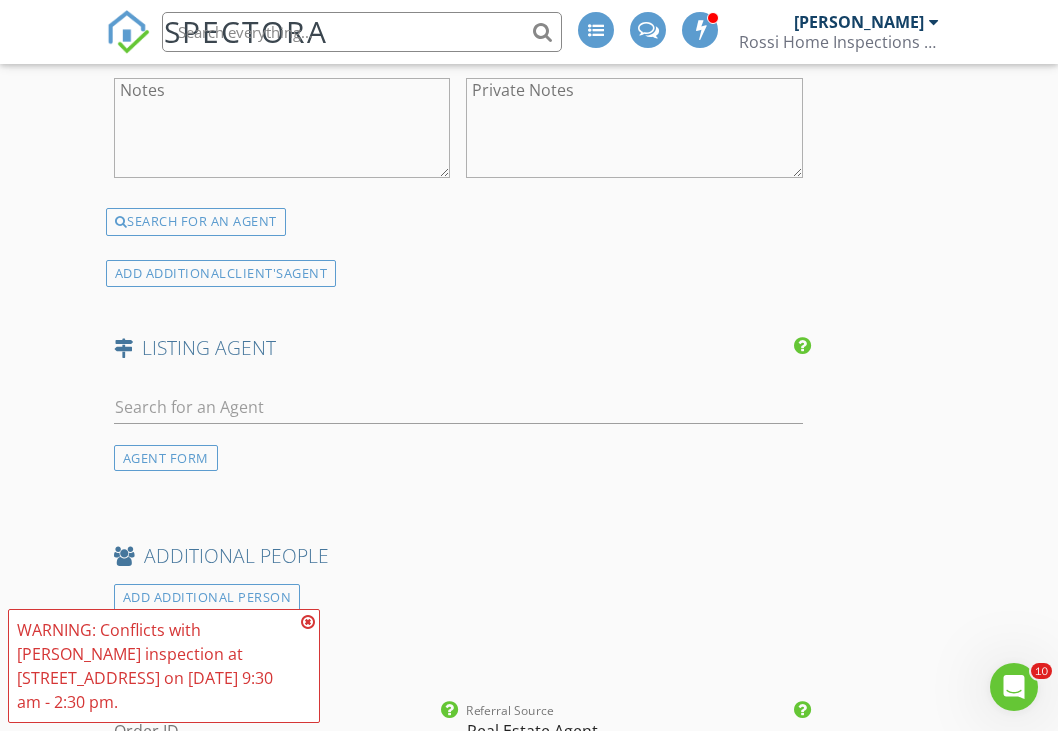 scroll, scrollTop: 2799, scrollLeft: 0, axis: vertical 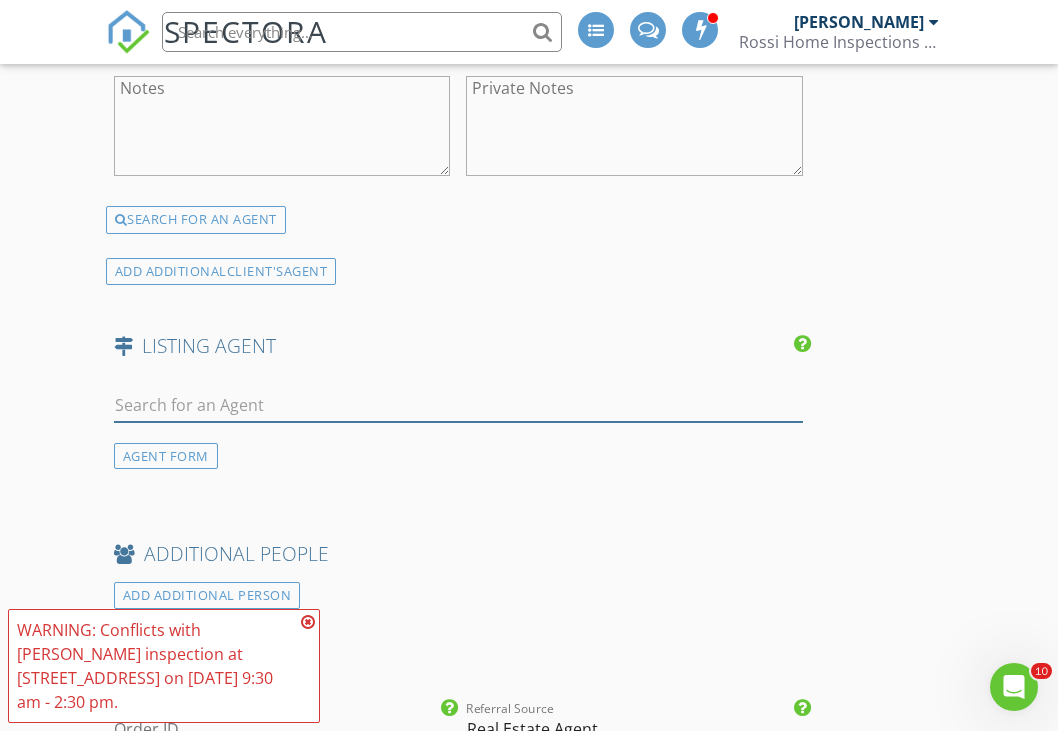click at bounding box center (458, 405) 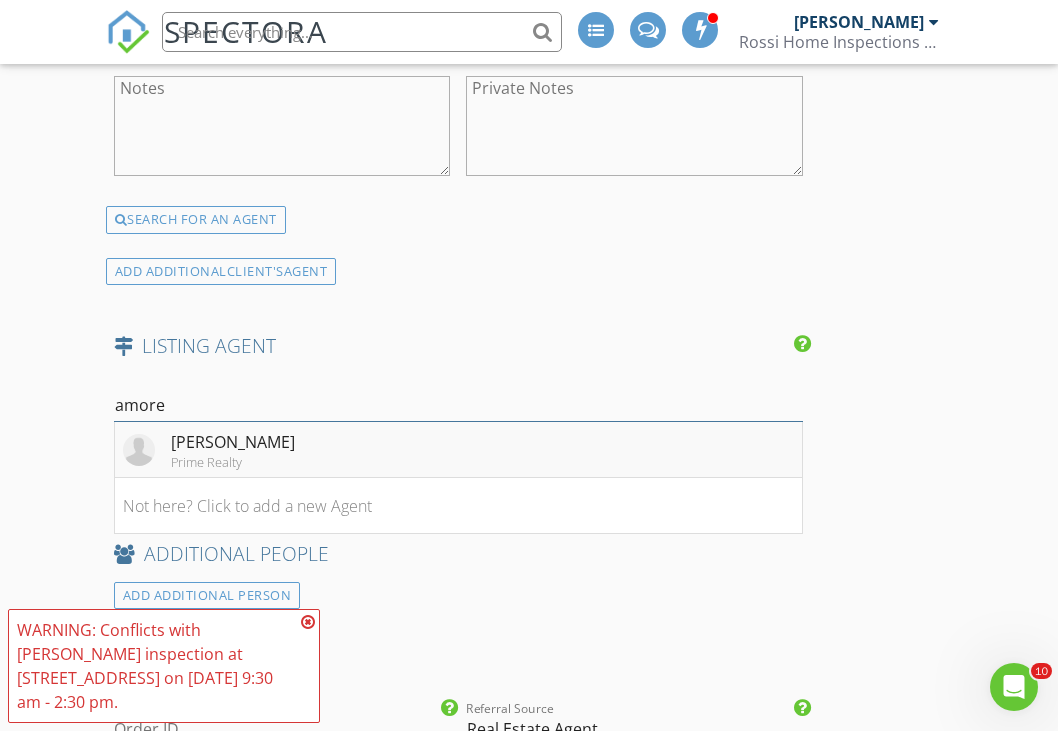 type on "amore" 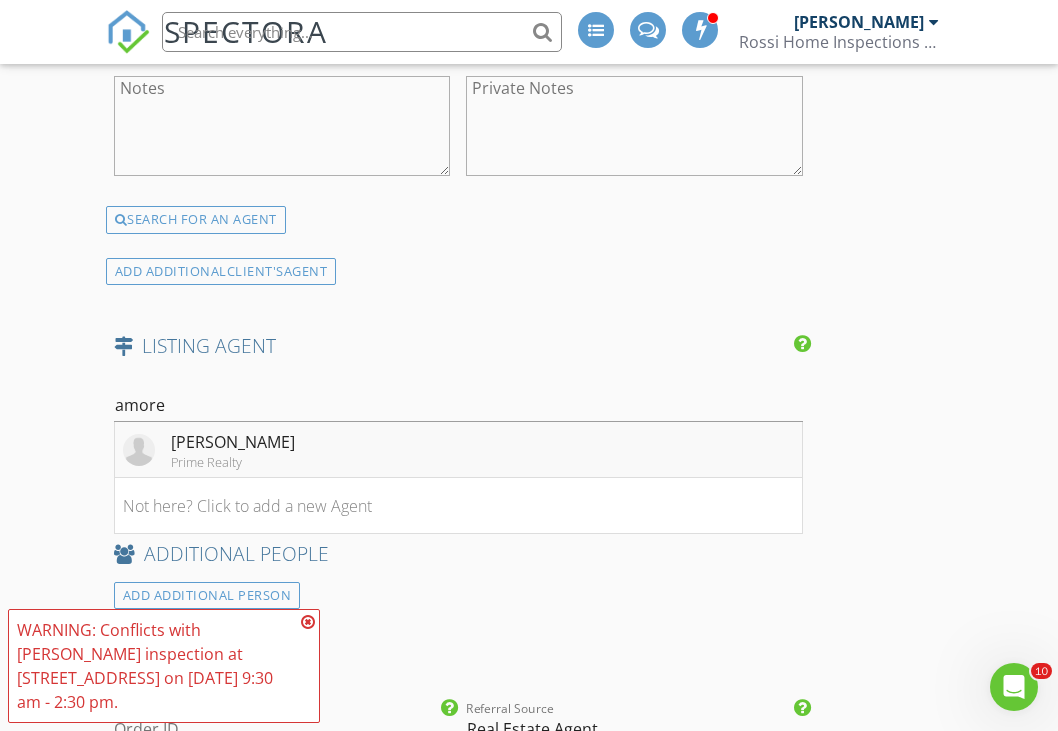 click on "Prime Realty" at bounding box center [233, 462] 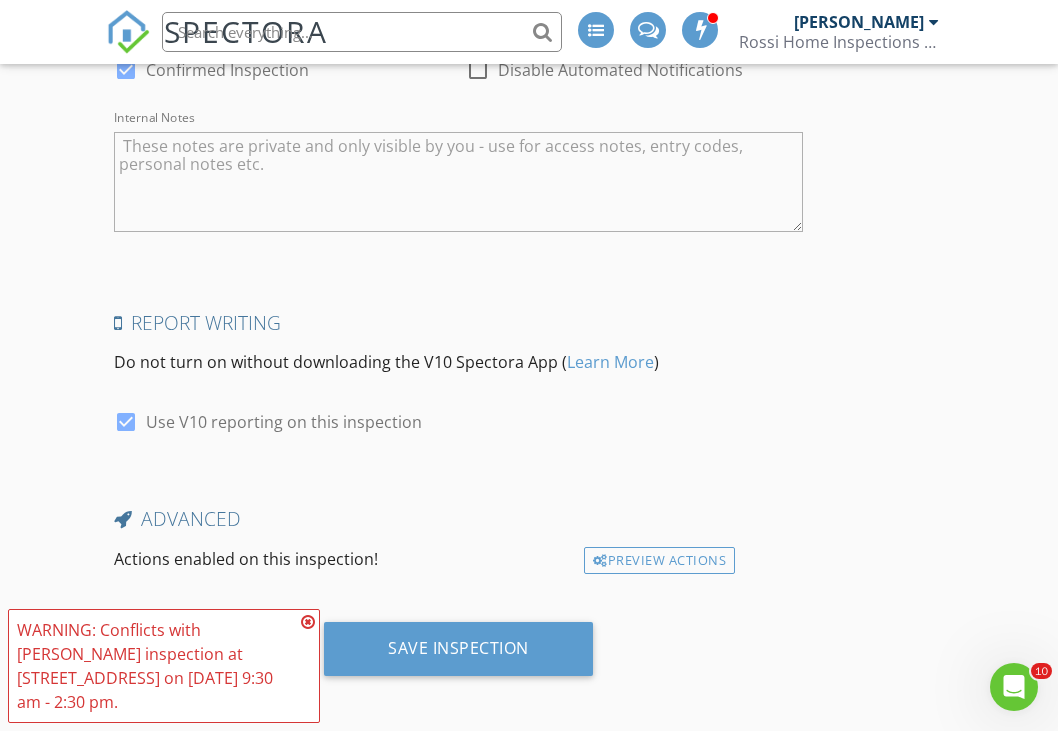scroll, scrollTop: 3932, scrollLeft: 0, axis: vertical 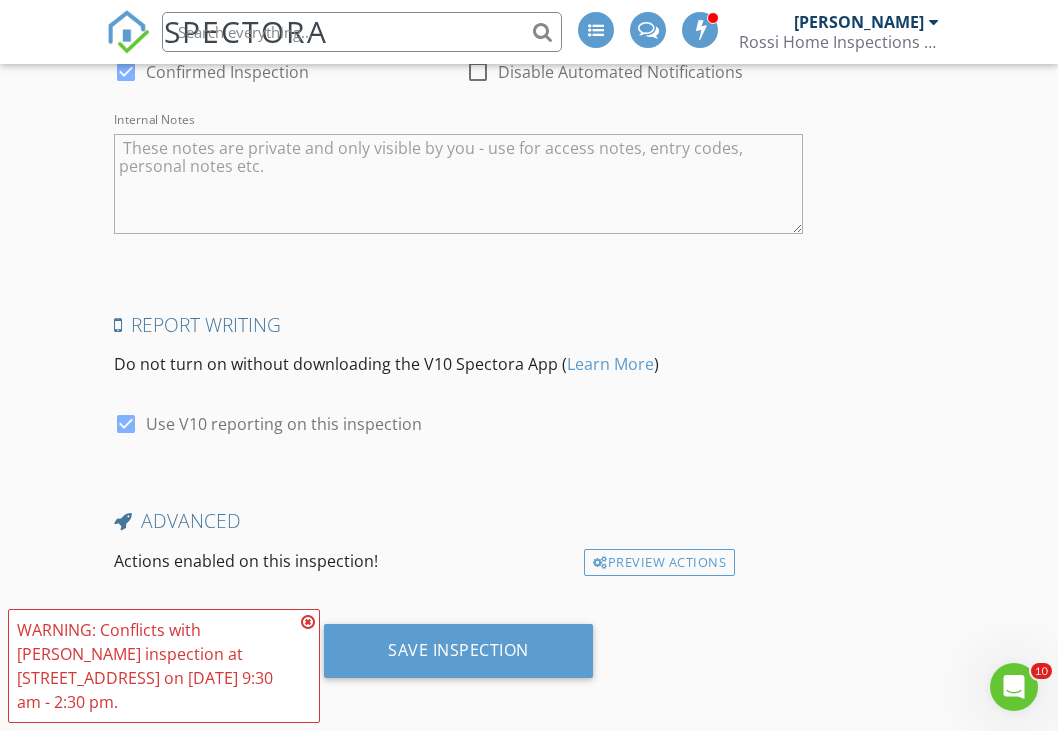 click at bounding box center (308, 622) 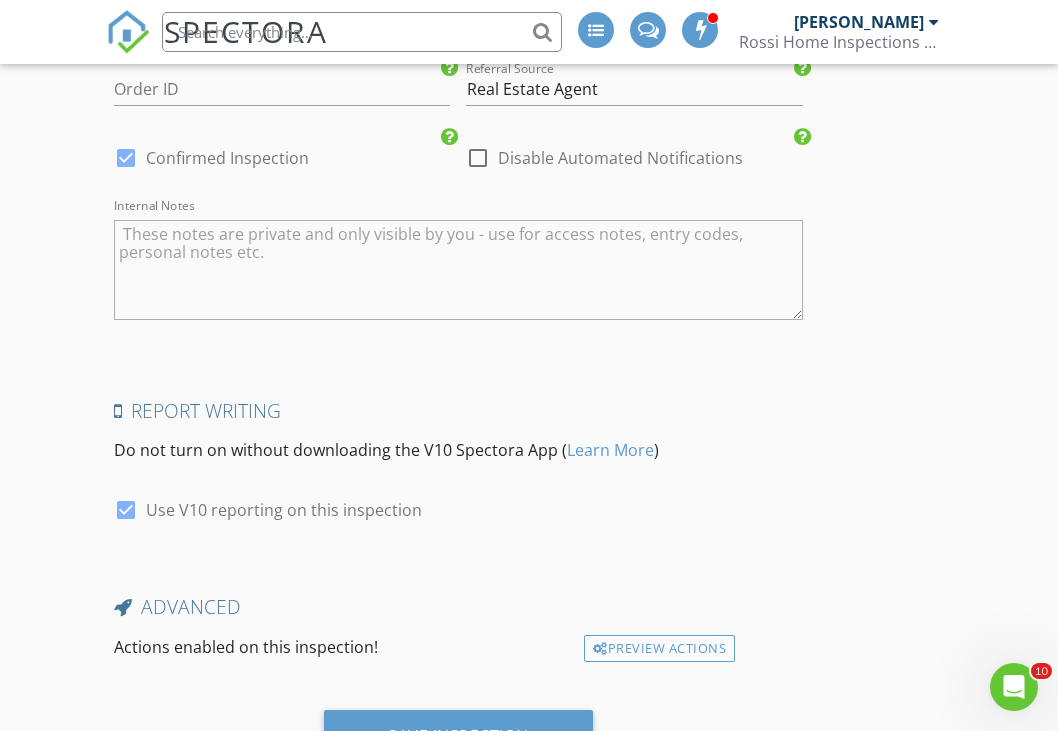scroll, scrollTop: 3831, scrollLeft: 0, axis: vertical 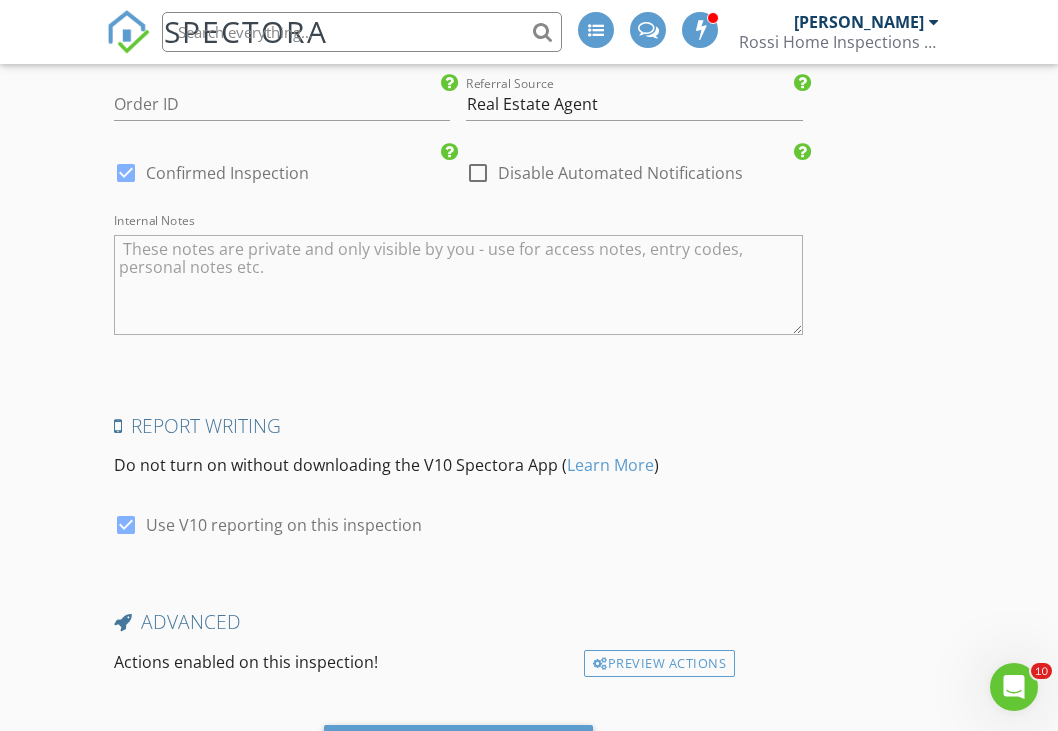 click on "Confirmed Inspection" at bounding box center (227, 173) 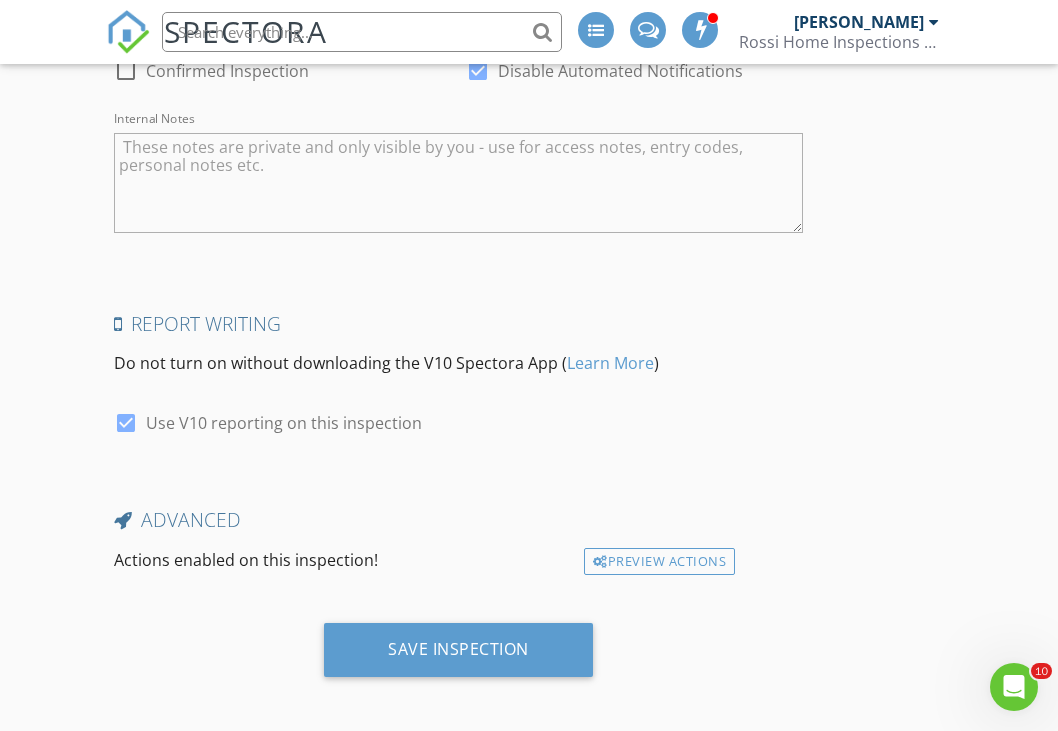 scroll, scrollTop: 3932, scrollLeft: 0, axis: vertical 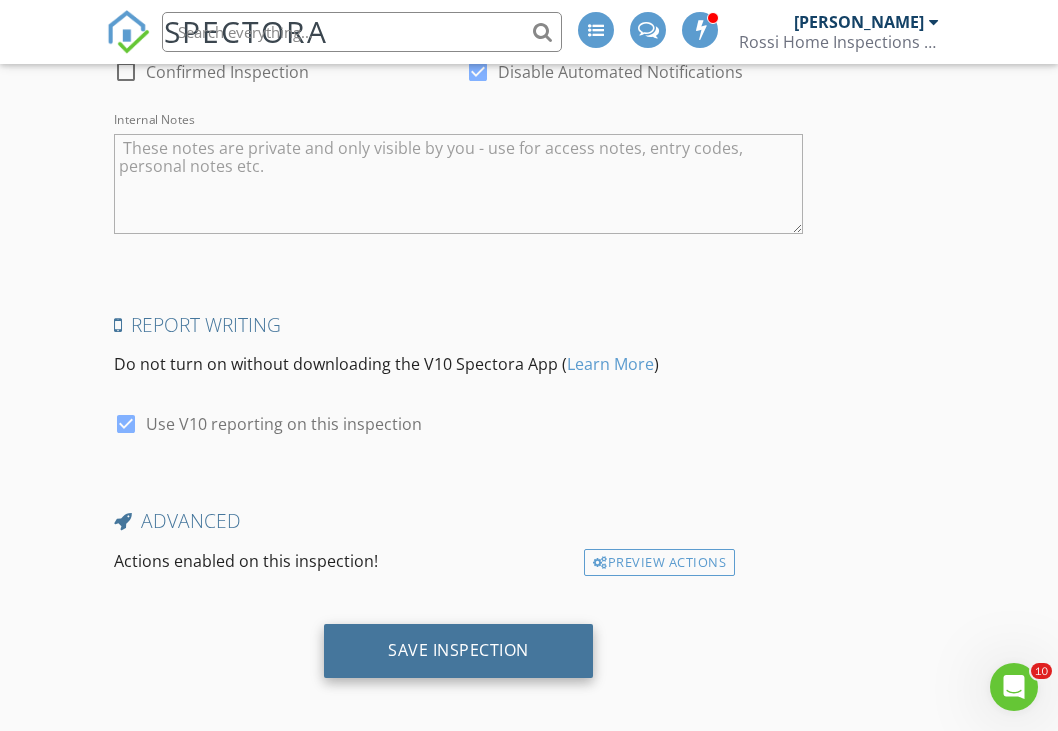 click on "Save Inspection" at bounding box center (458, 651) 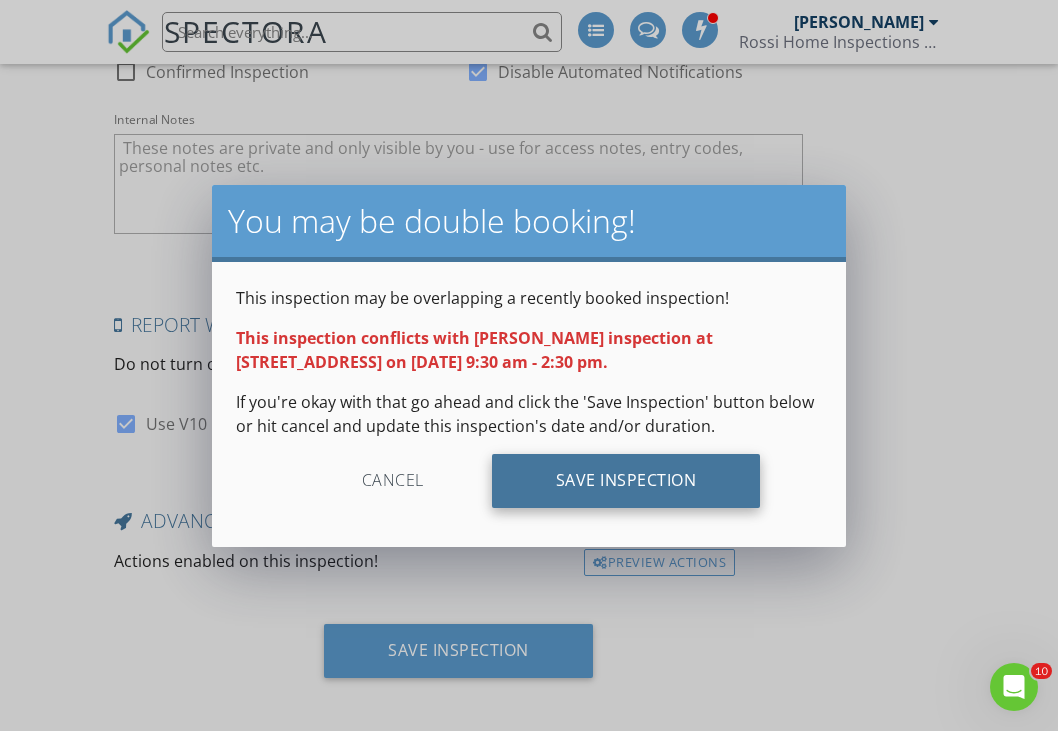 click on "Save Inspection" at bounding box center (626, 481) 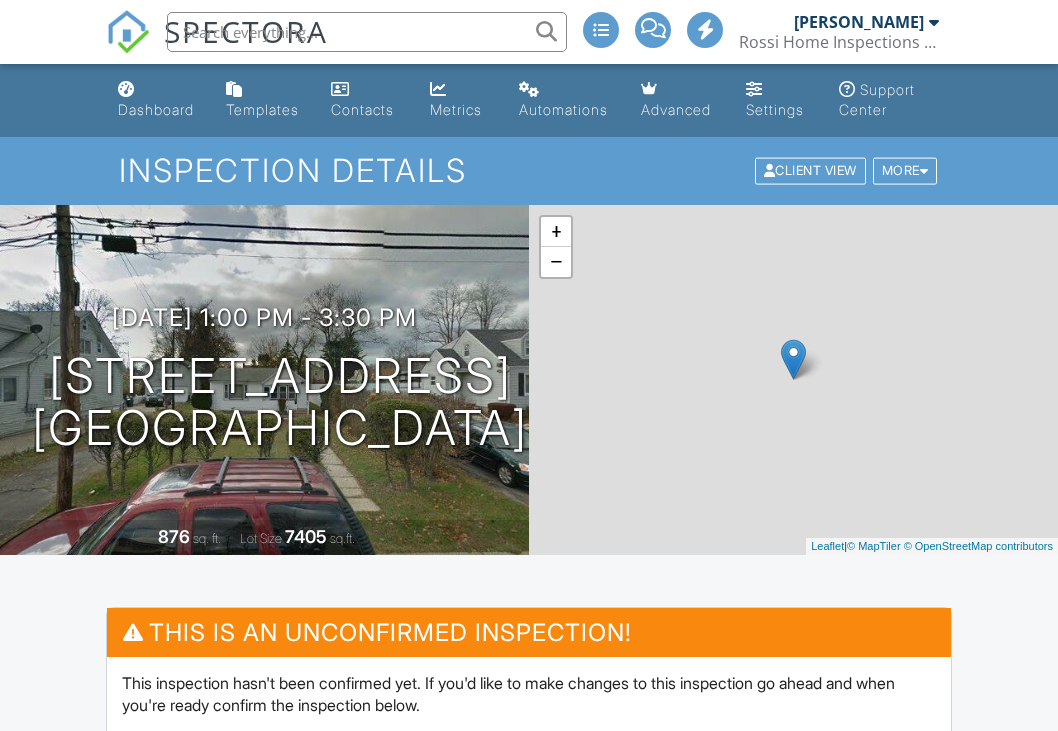 scroll, scrollTop: 0, scrollLeft: 0, axis: both 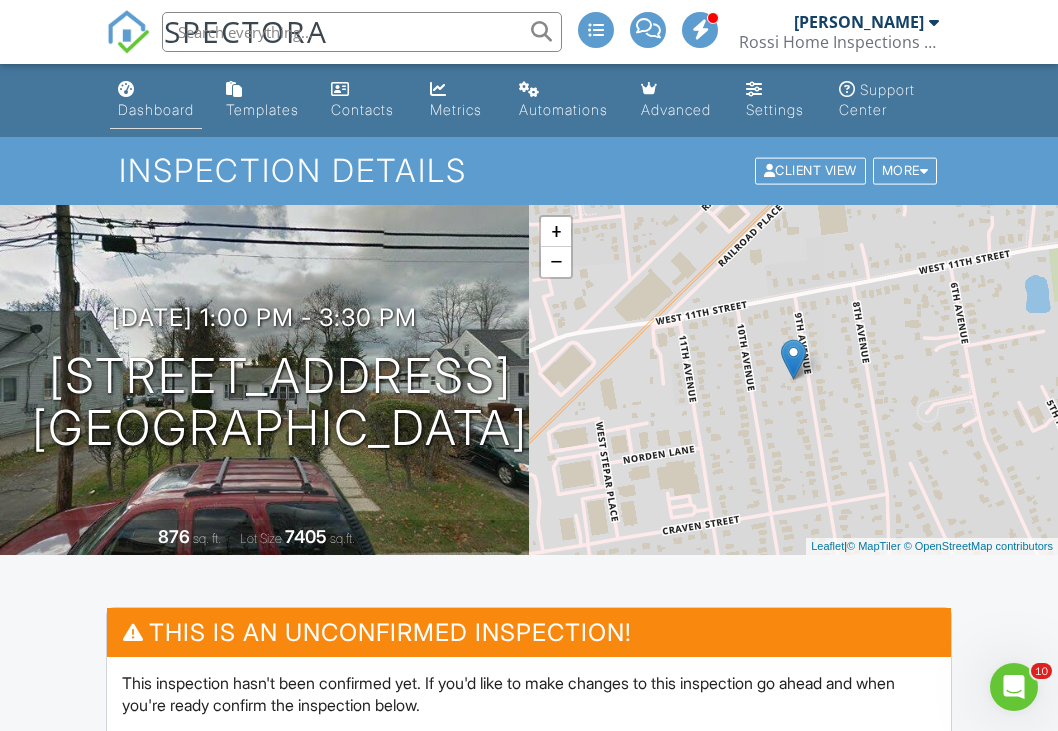 click on "Dashboard" at bounding box center [156, 109] 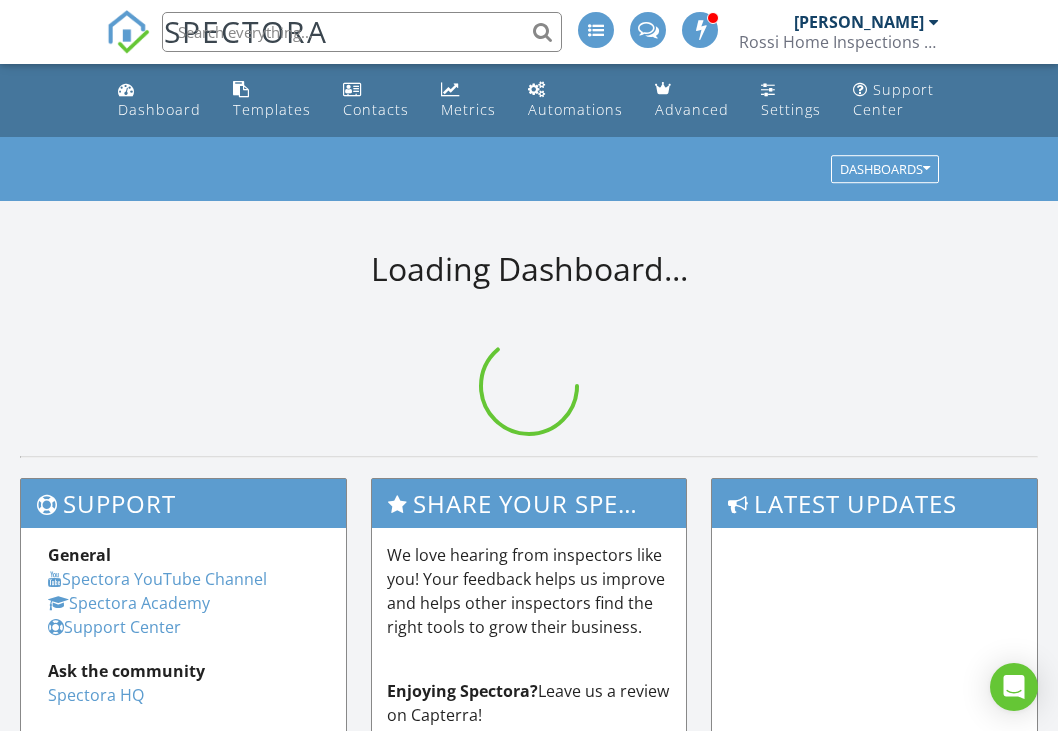 scroll, scrollTop: 0, scrollLeft: 0, axis: both 